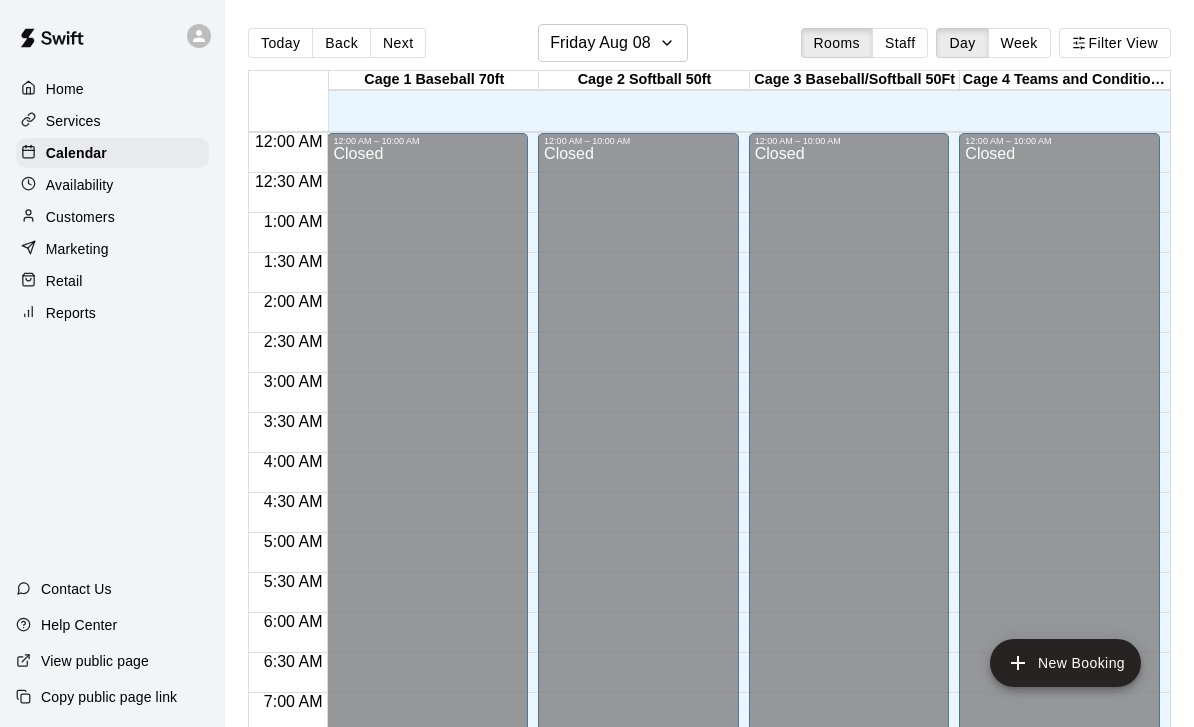 scroll, scrollTop: 96, scrollLeft: 0, axis: vertical 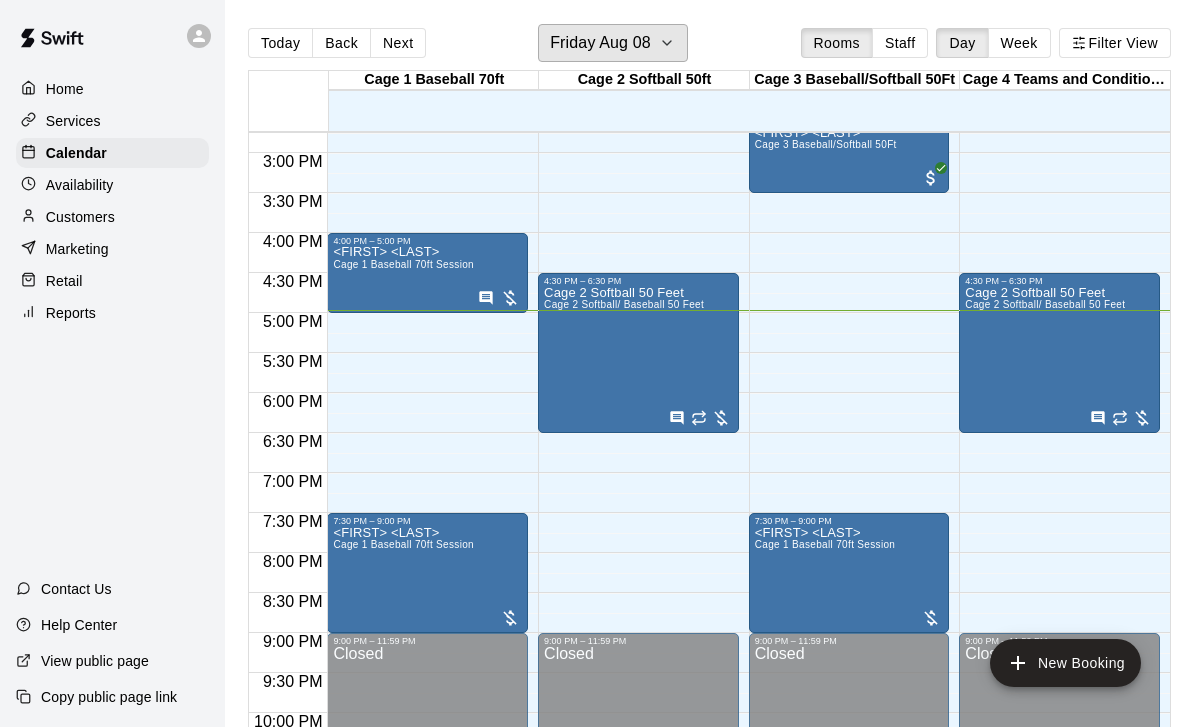 click on "Friday Aug 08" at bounding box center (600, 43) 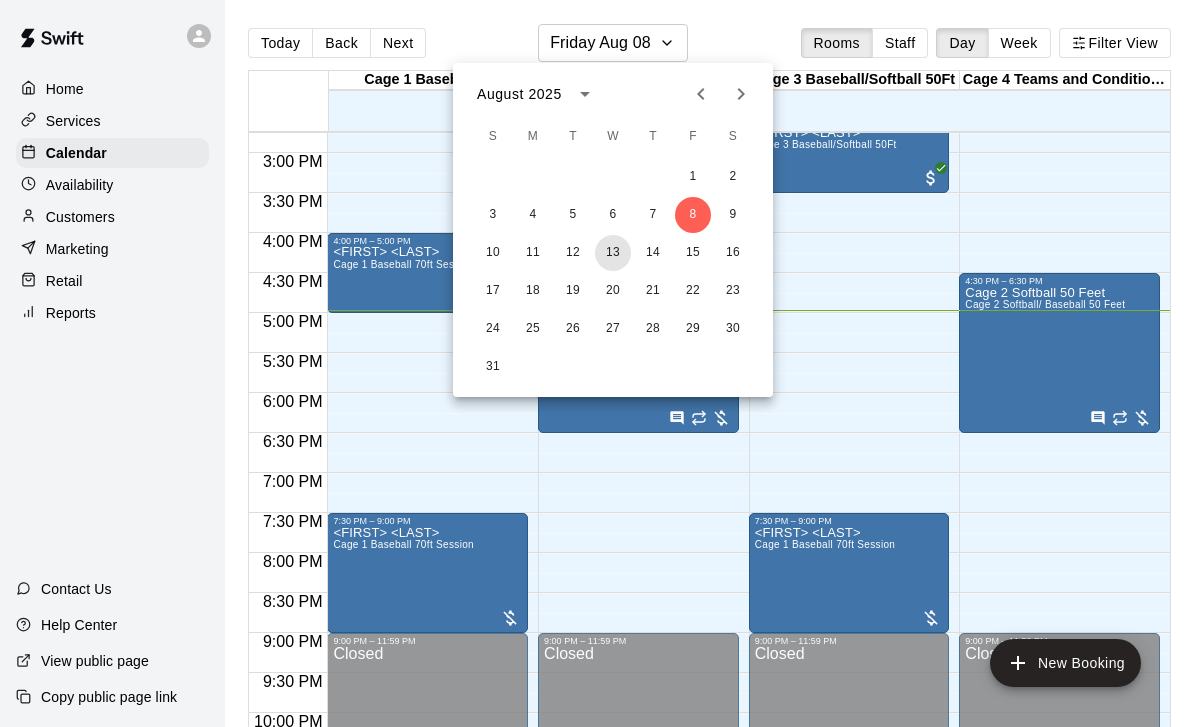 click on "13" at bounding box center (613, 253) 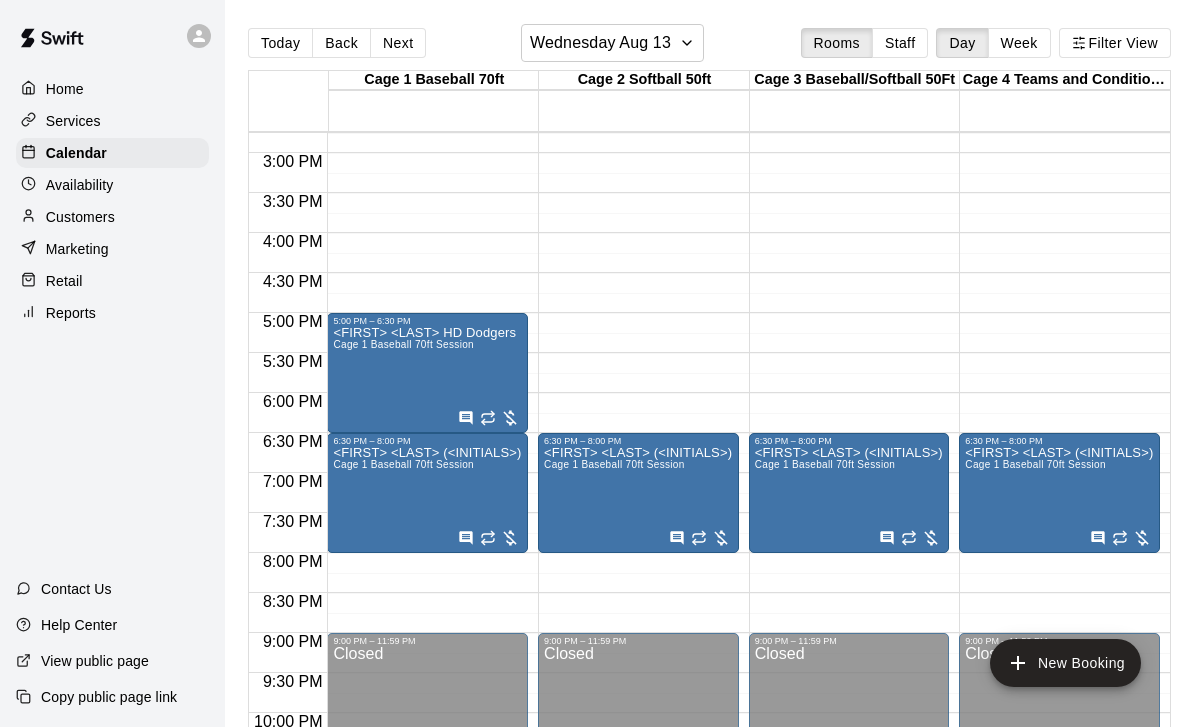 click on "New Booking" at bounding box center (1065, 663) 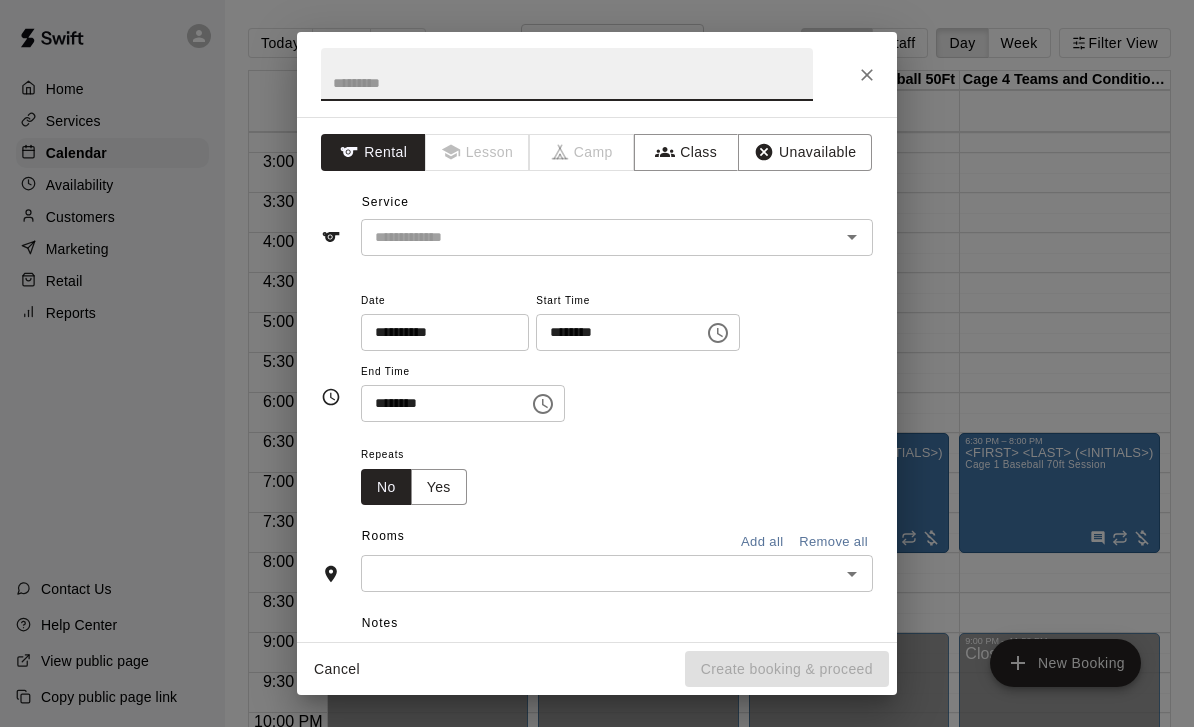 click on "********" at bounding box center (438, 403) 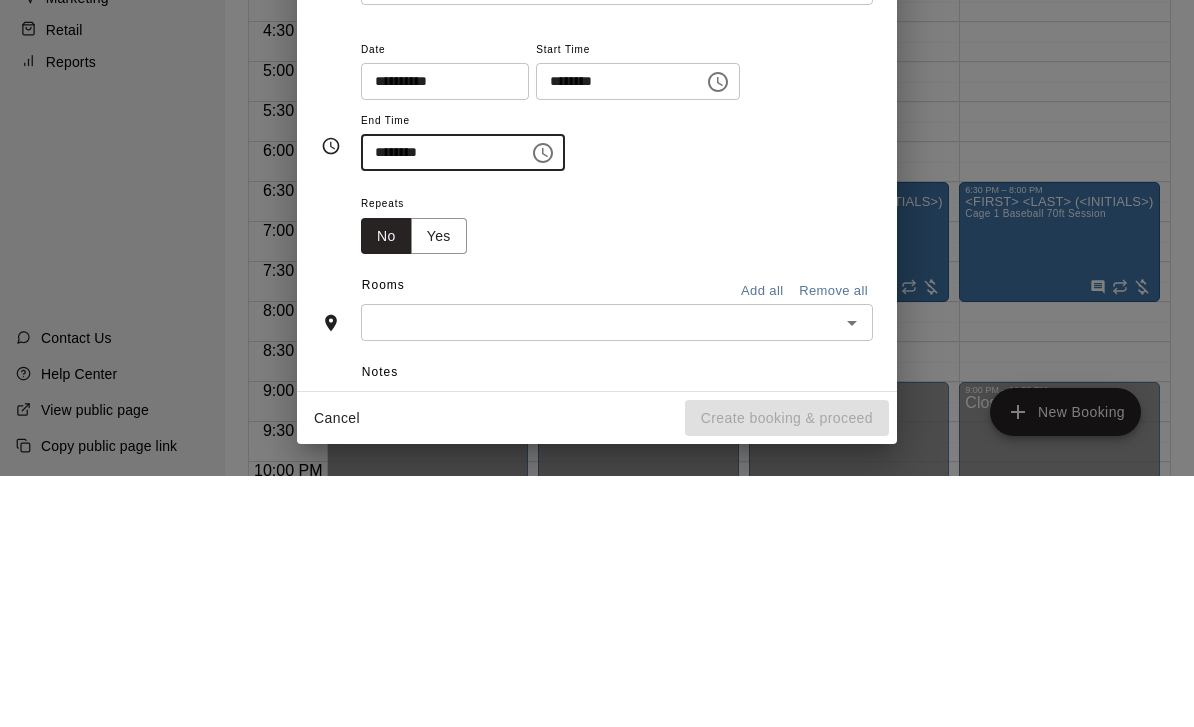 type on "********" 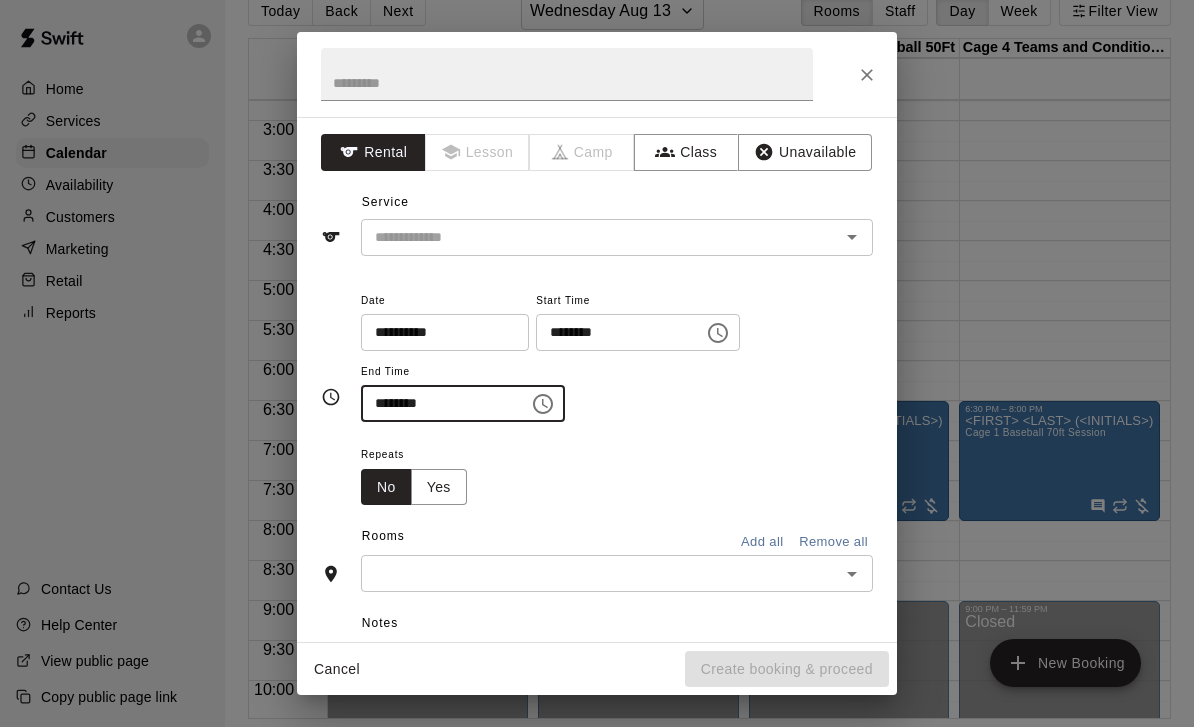 click on "​" at bounding box center [617, 237] 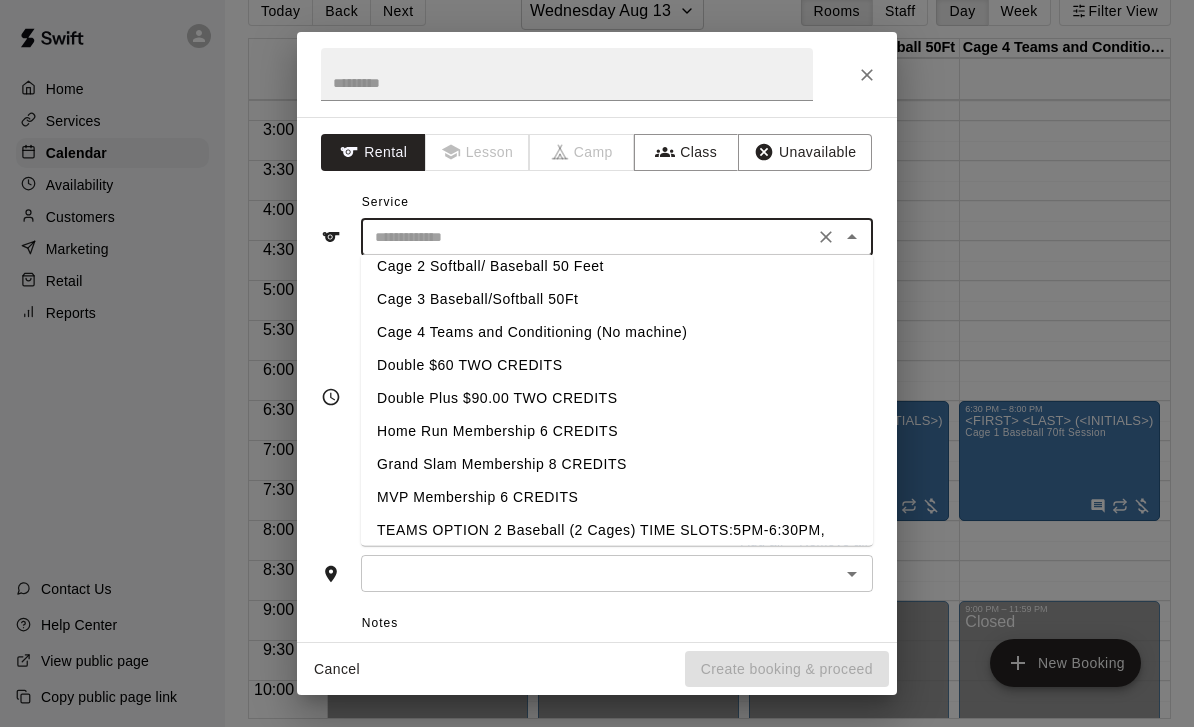 scroll, scrollTop: 76, scrollLeft: 0, axis: vertical 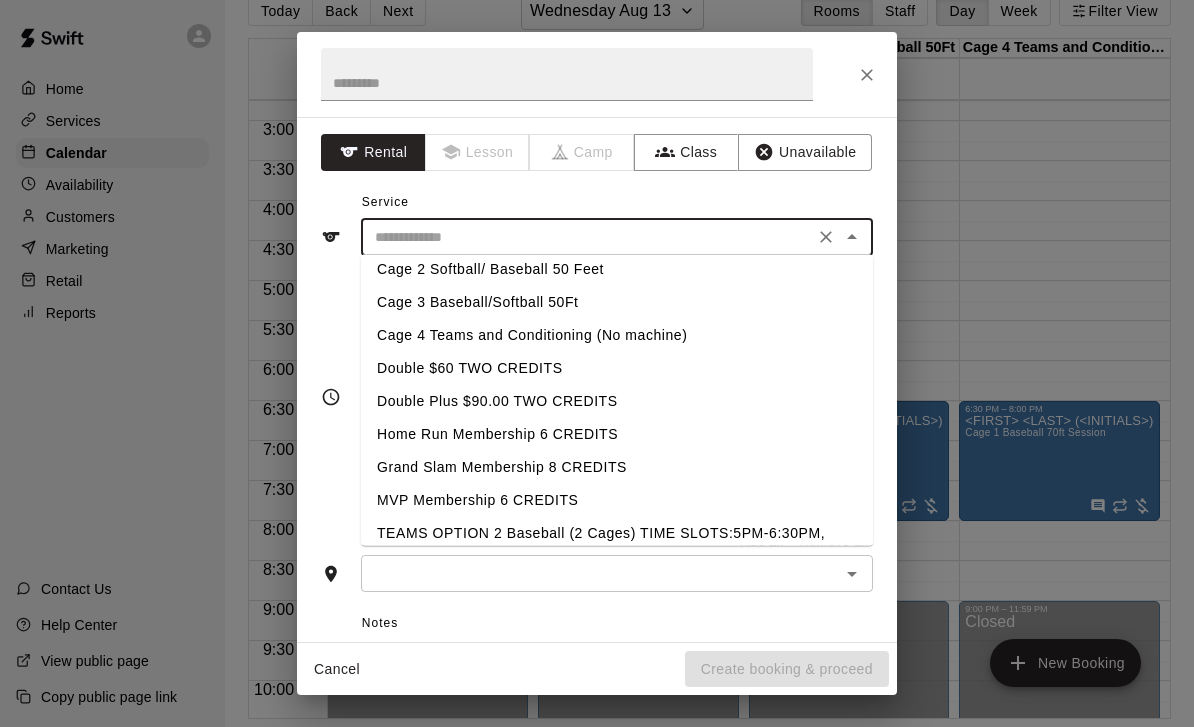 click on "Cage 2 Softball/ Baseball 50 Feet" at bounding box center (617, 269) 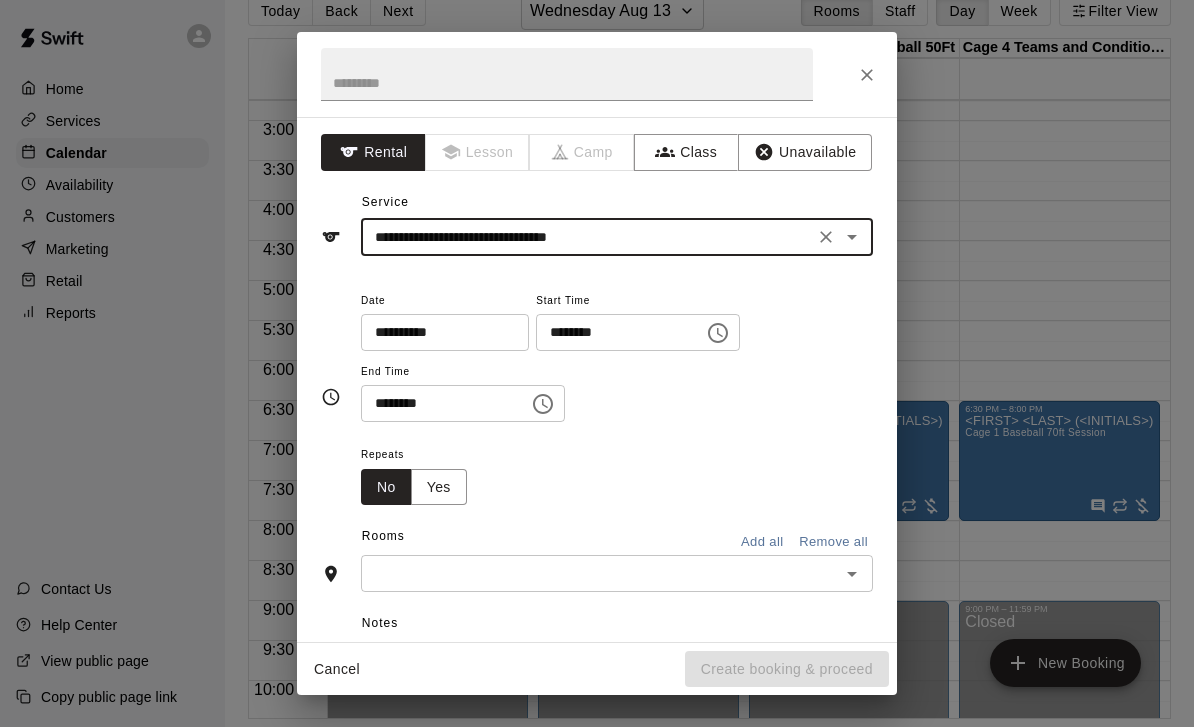 click at bounding box center [600, 573] 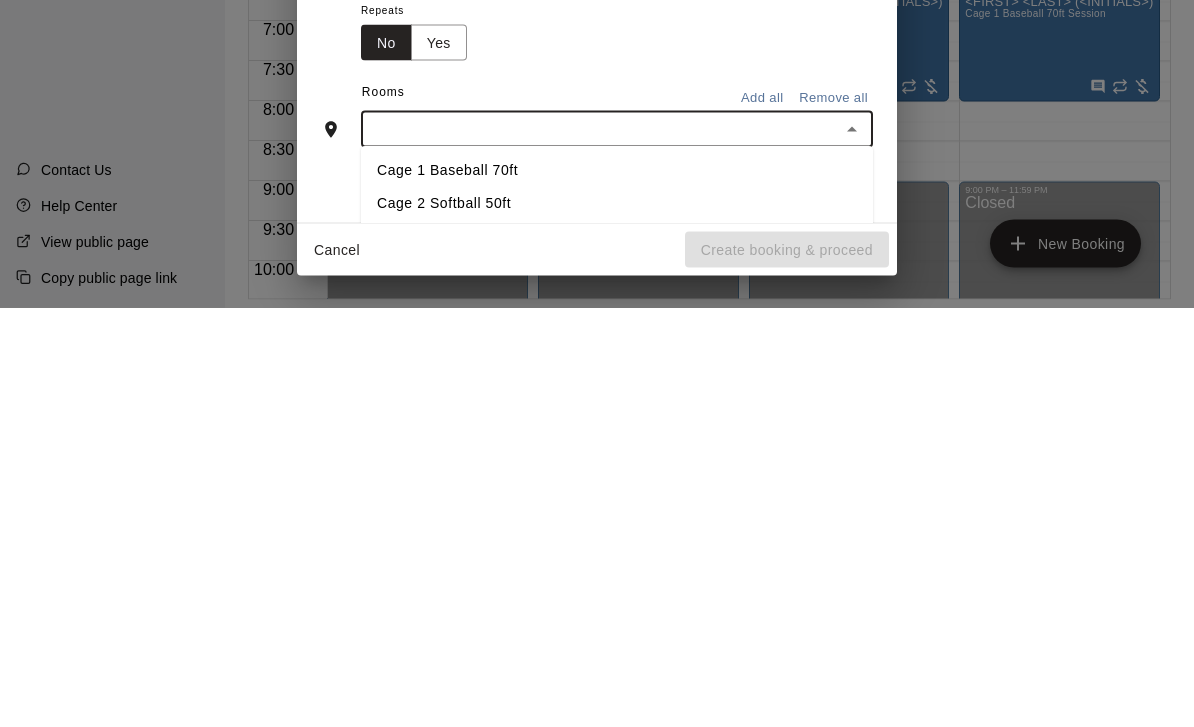 scroll, scrollTop: 38, scrollLeft: 0, axis: vertical 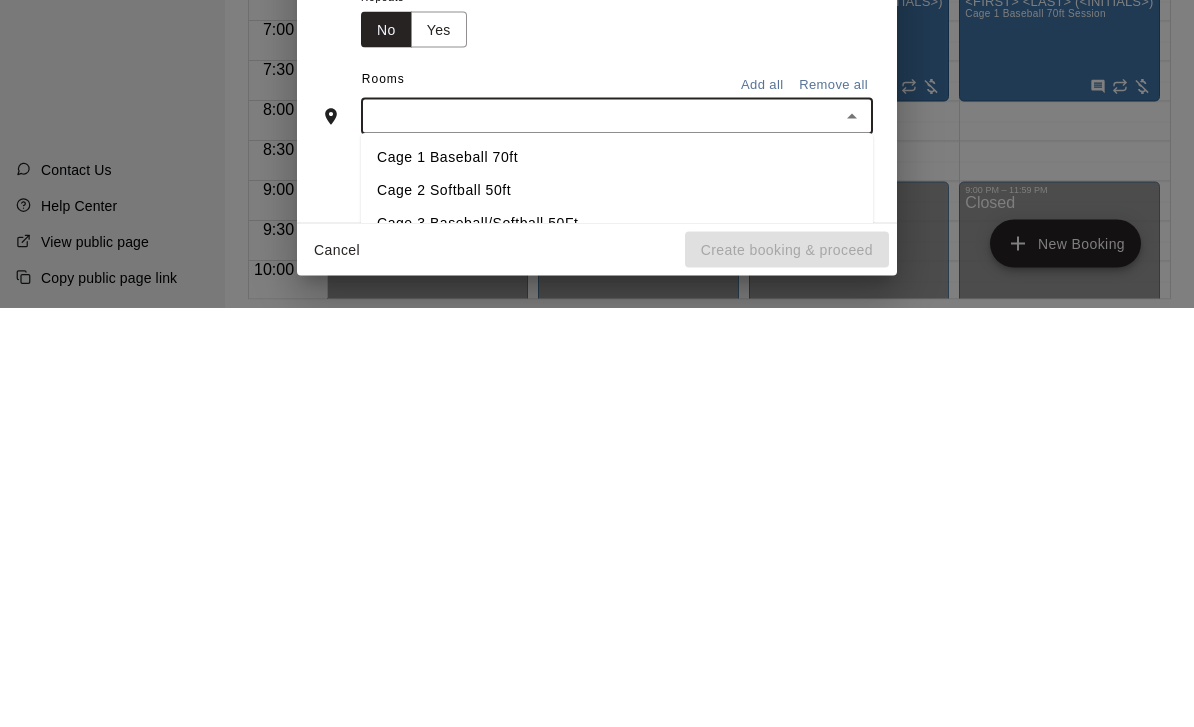 click on "Cage 2 Softball 50ft" at bounding box center [617, 610] 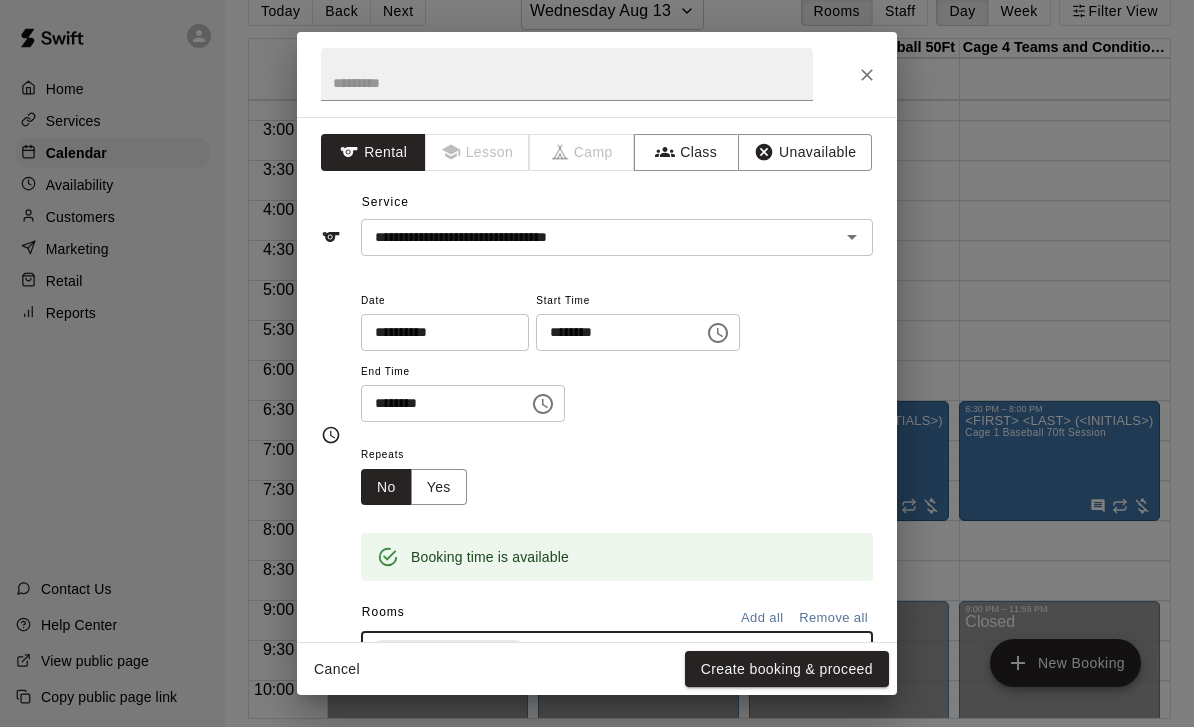 scroll, scrollTop: 0, scrollLeft: 0, axis: both 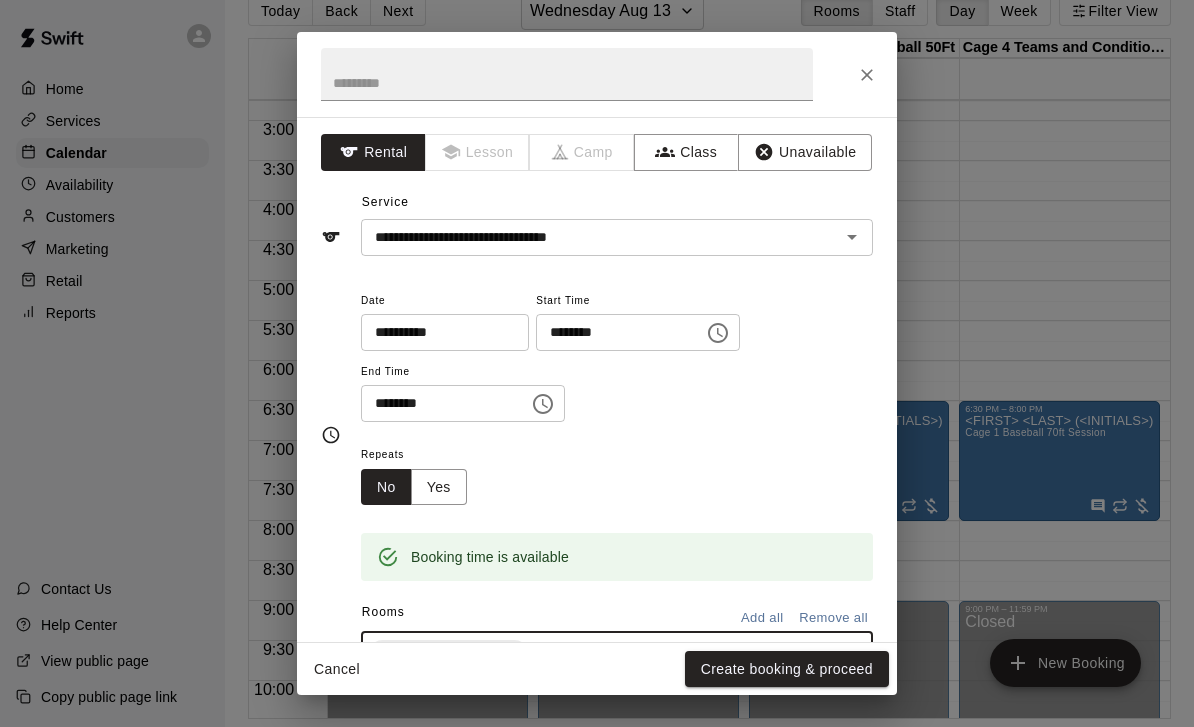 click on "**********" at bounding box center (587, 237) 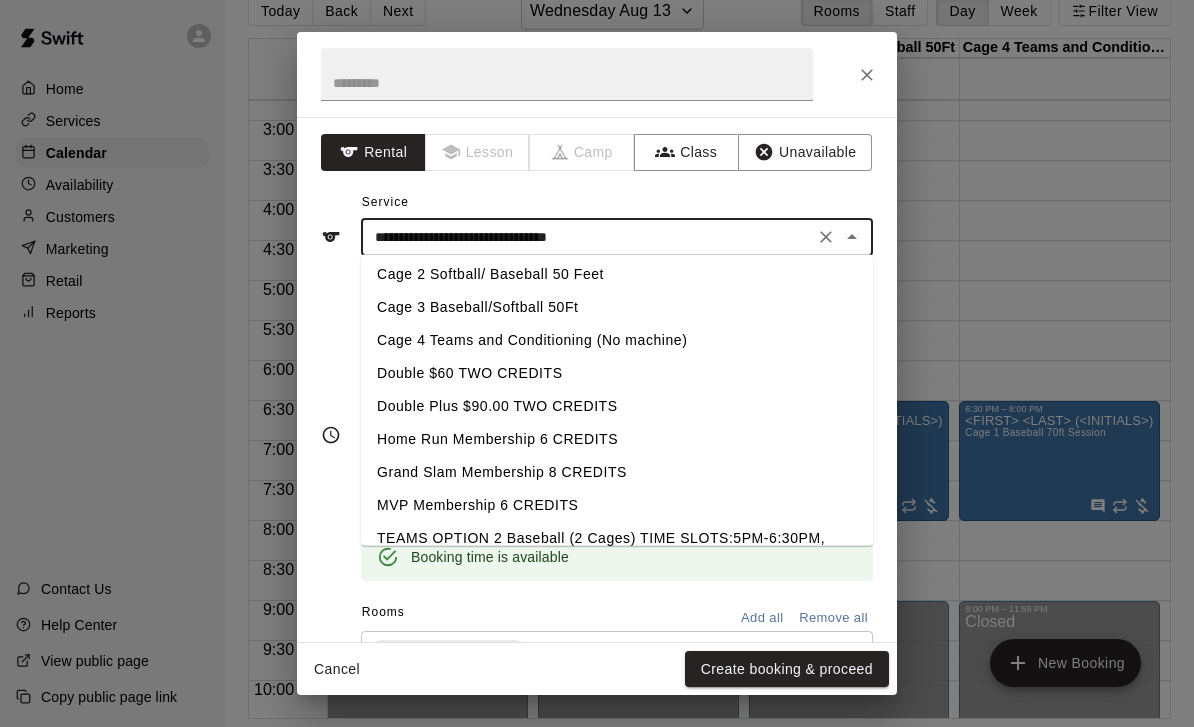scroll, scrollTop: 68, scrollLeft: 0, axis: vertical 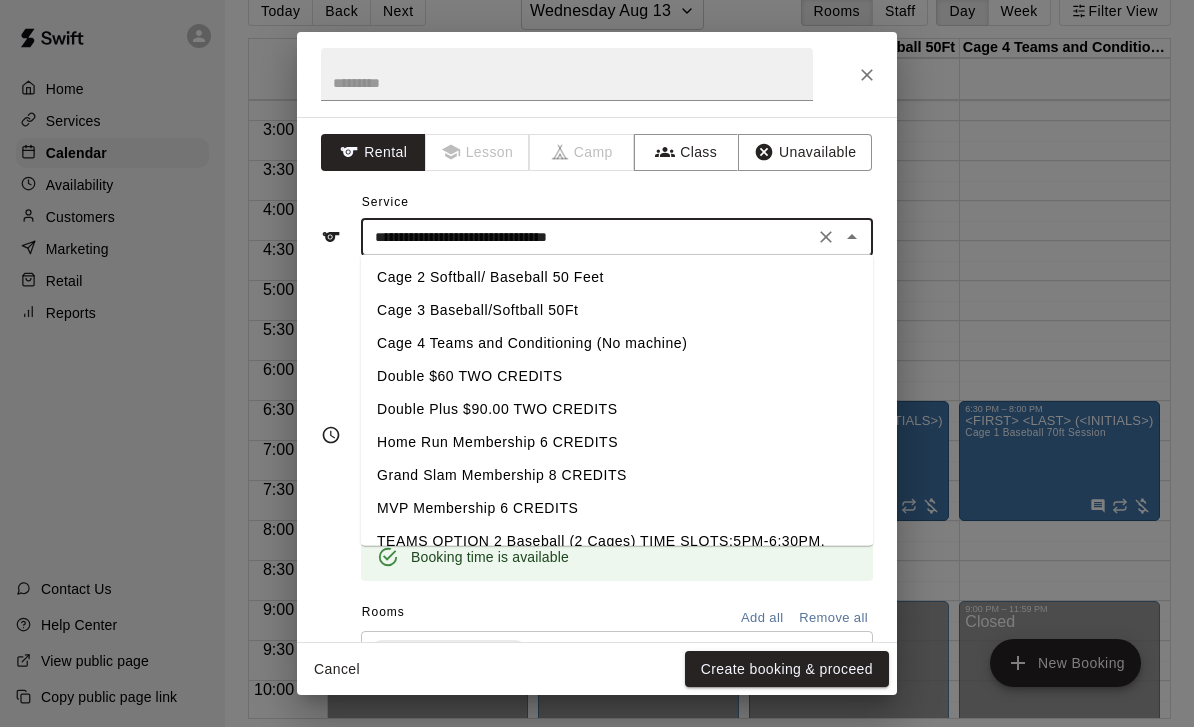 click on "Create booking & proceed" at bounding box center (787, 669) 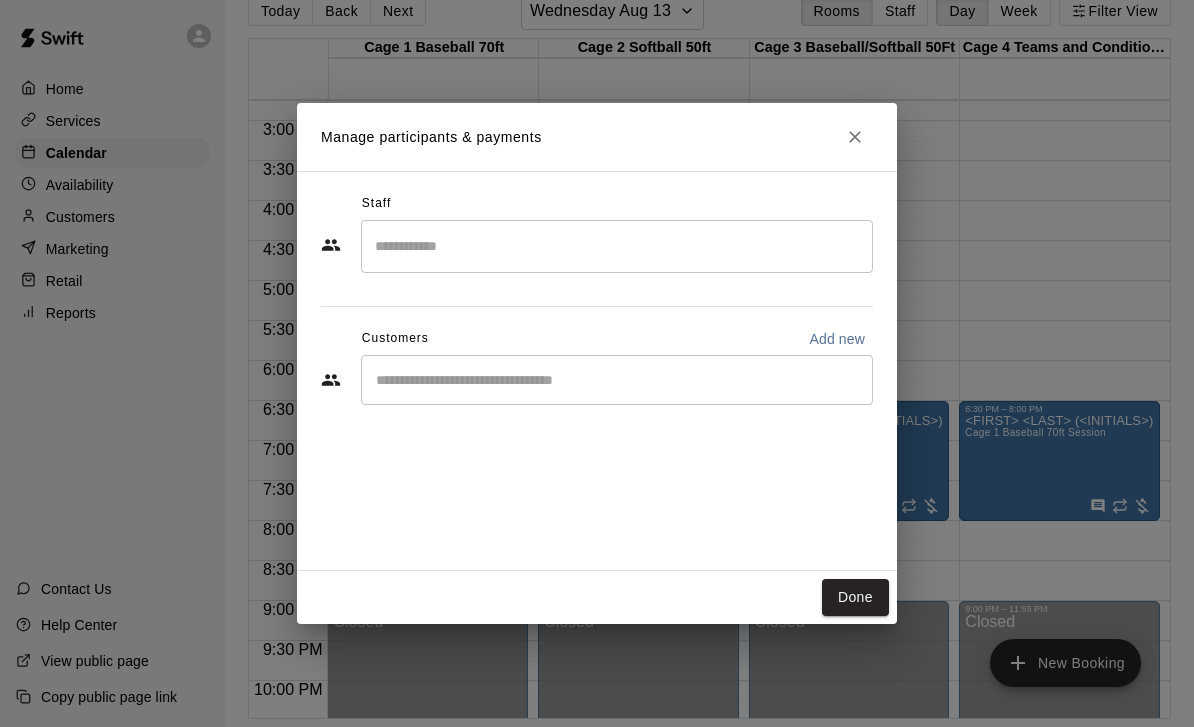click at bounding box center [617, 380] 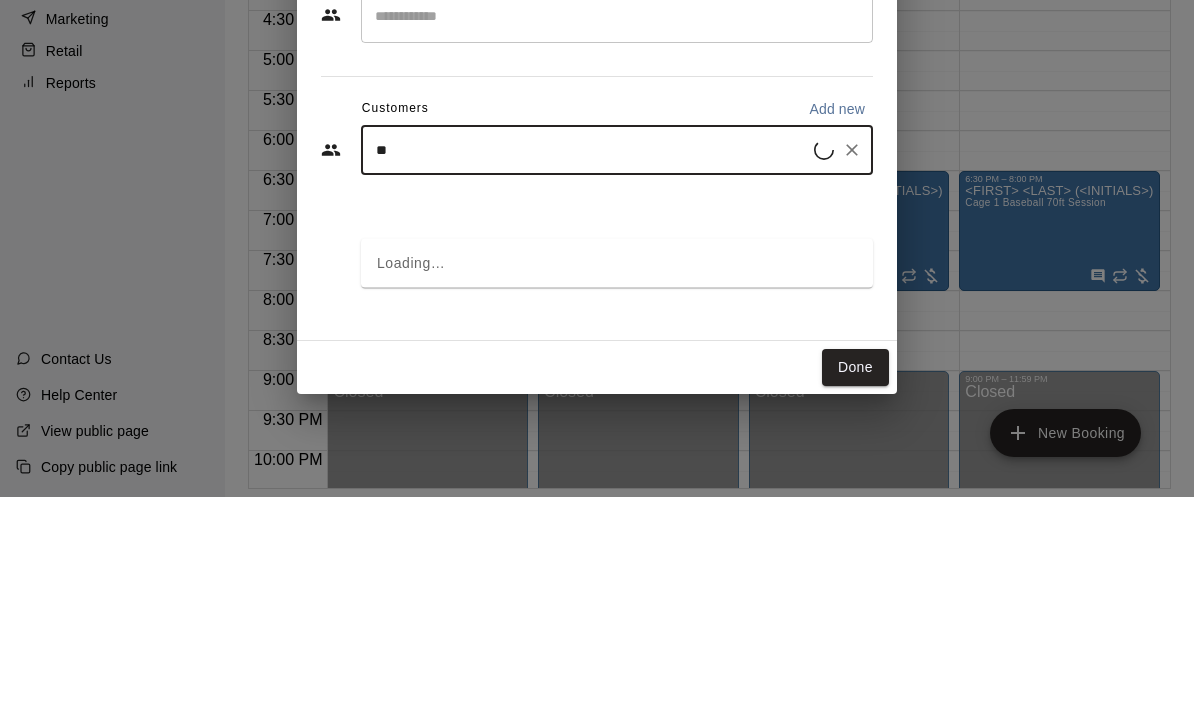 type on "***" 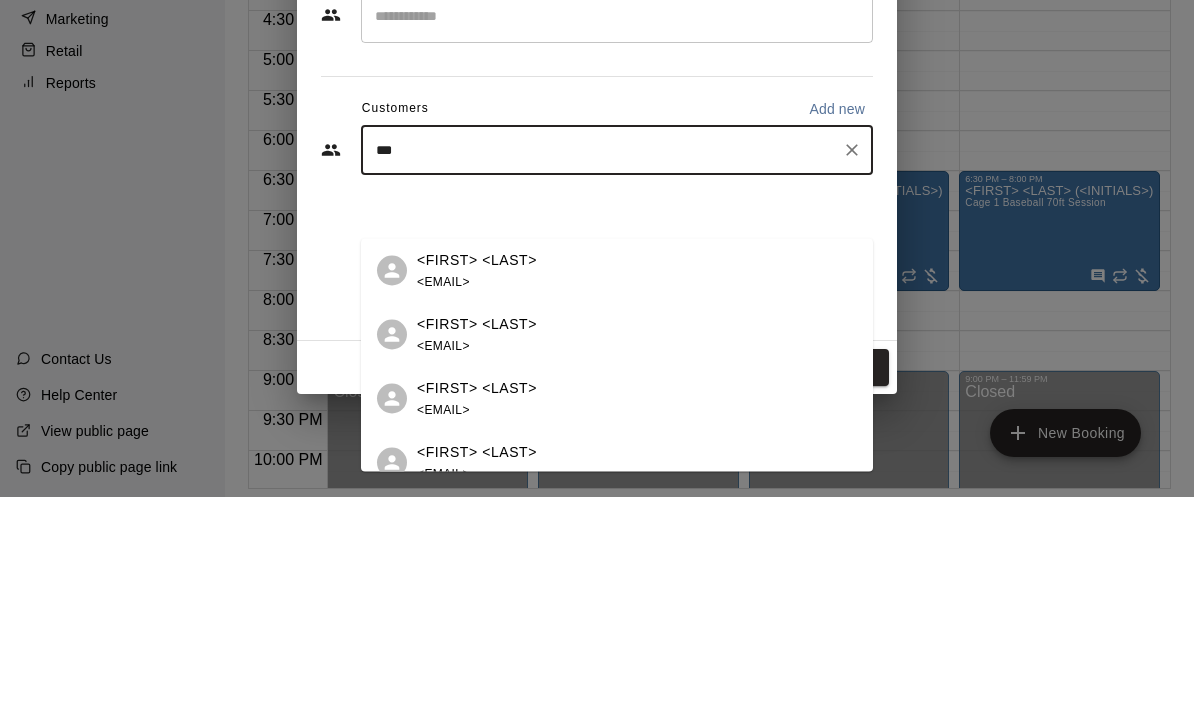 click on "sabrahmiller6@gmail.com" at bounding box center (443, 511) 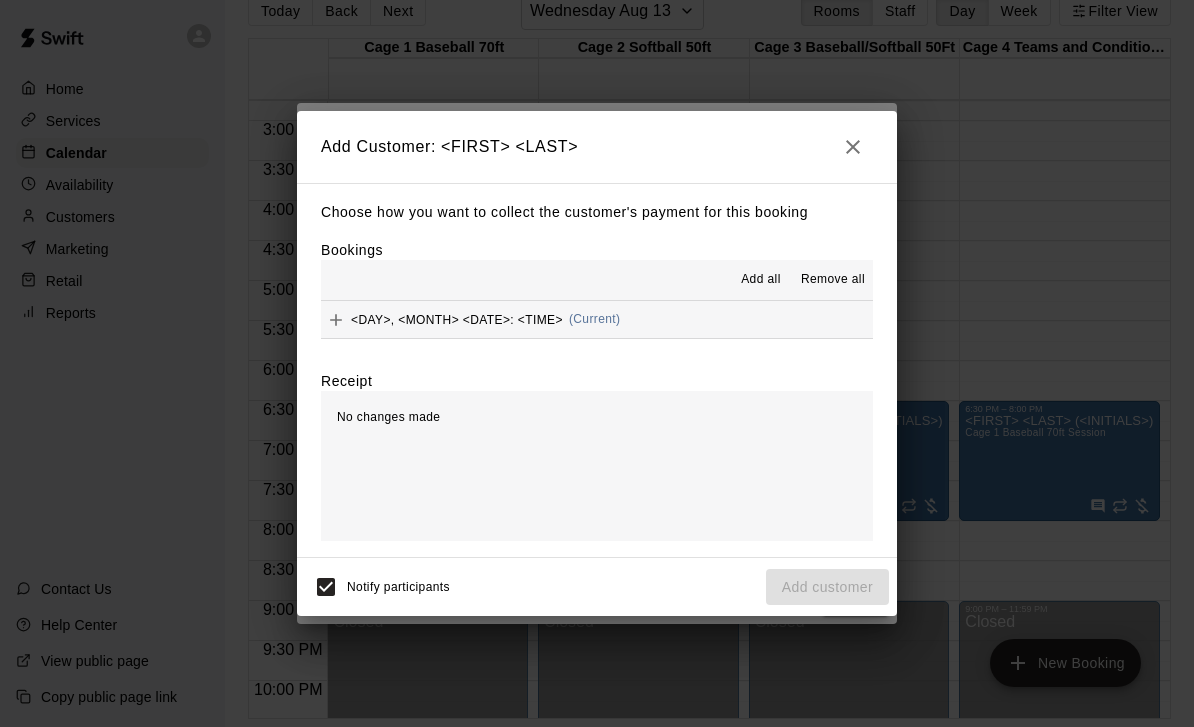 click on "Wednesday, August 13: 04:00 PM (Current)" at bounding box center (597, 319) 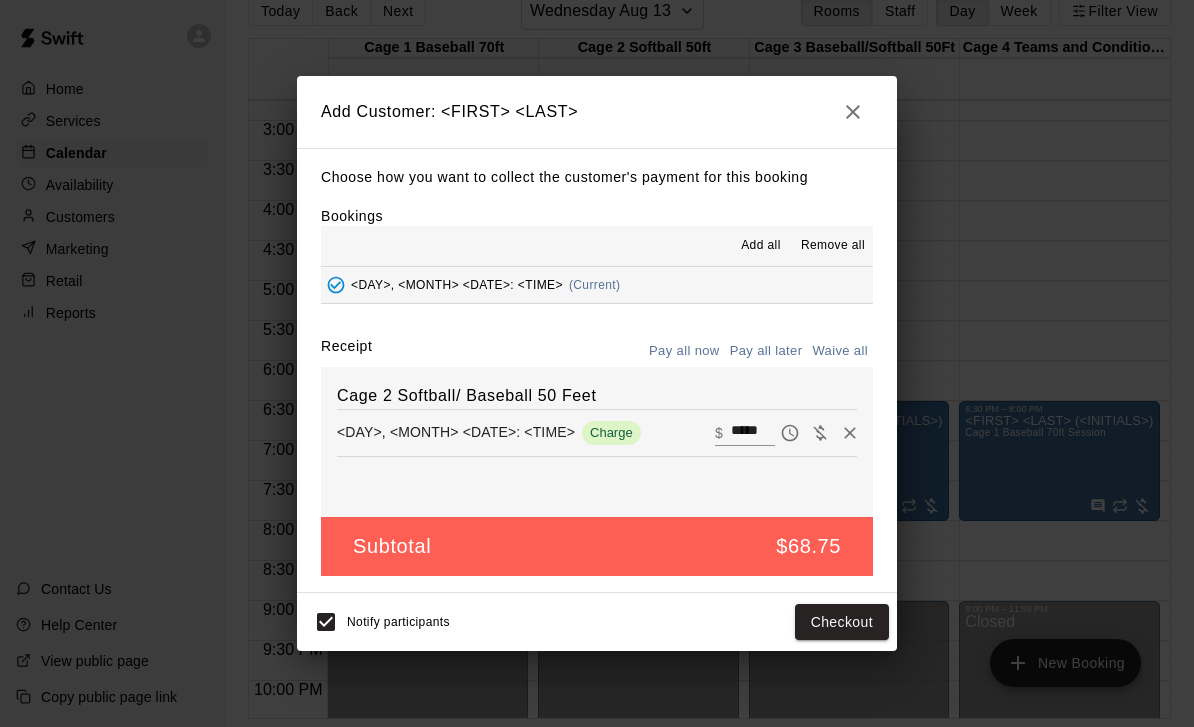 click on "*****" at bounding box center (753, 433) 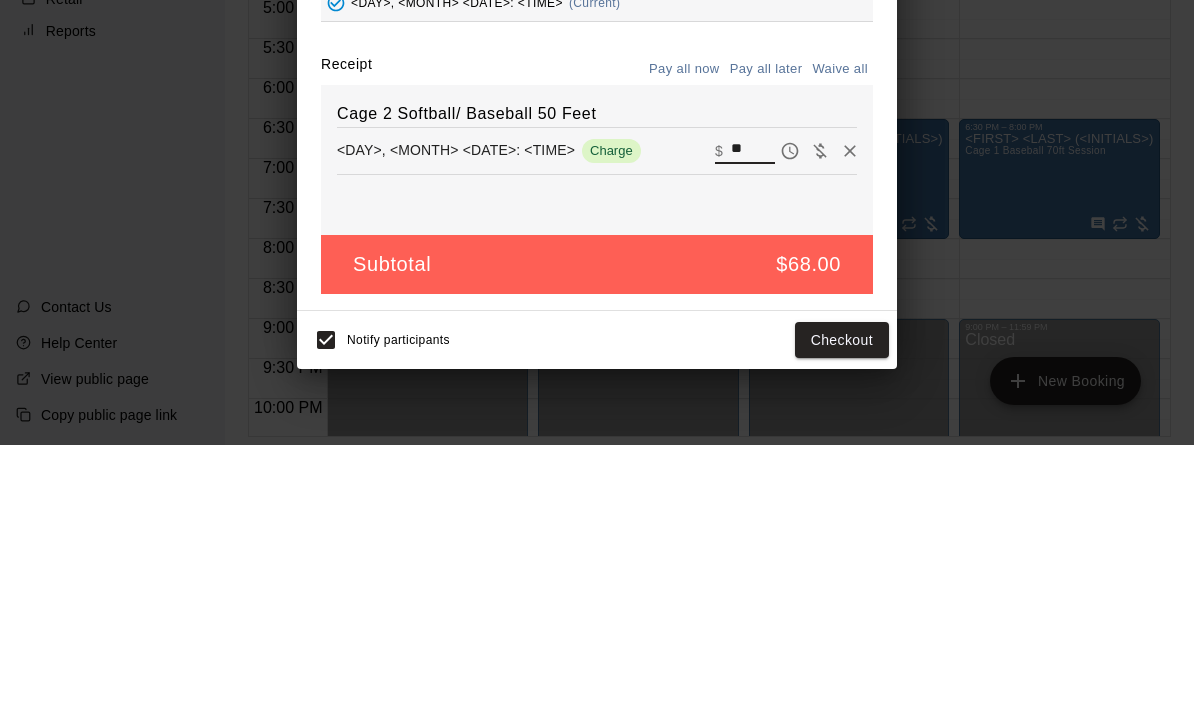 type on "*" 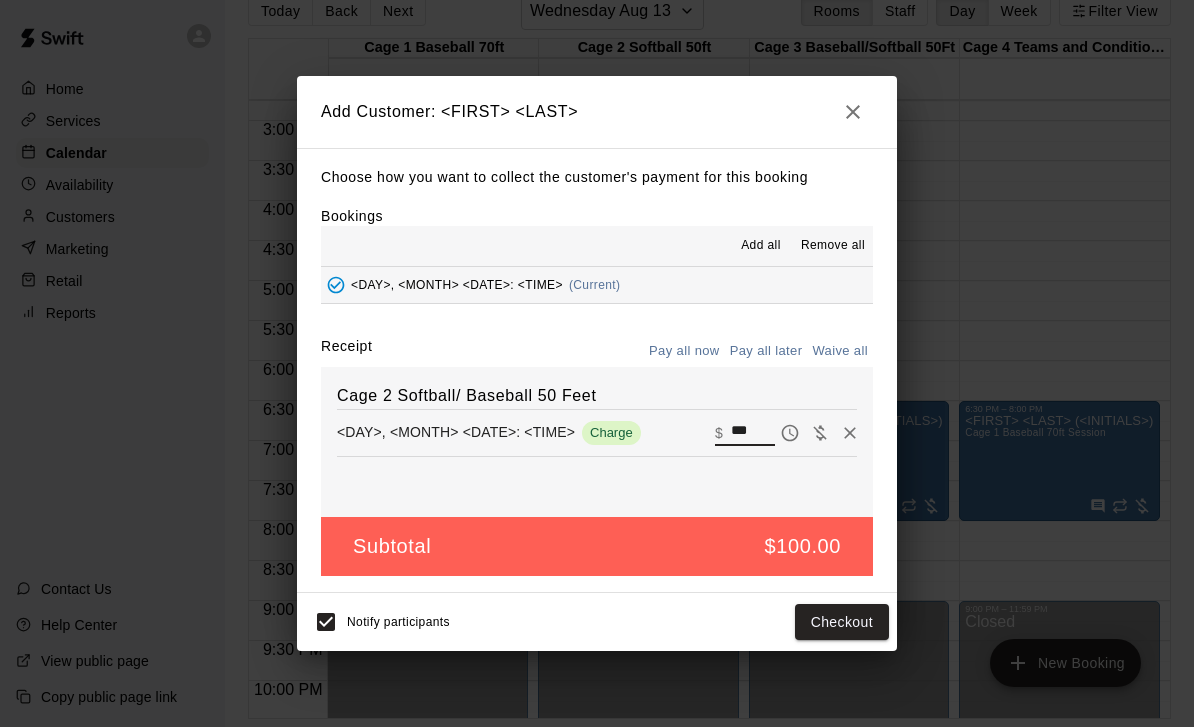 type on "***" 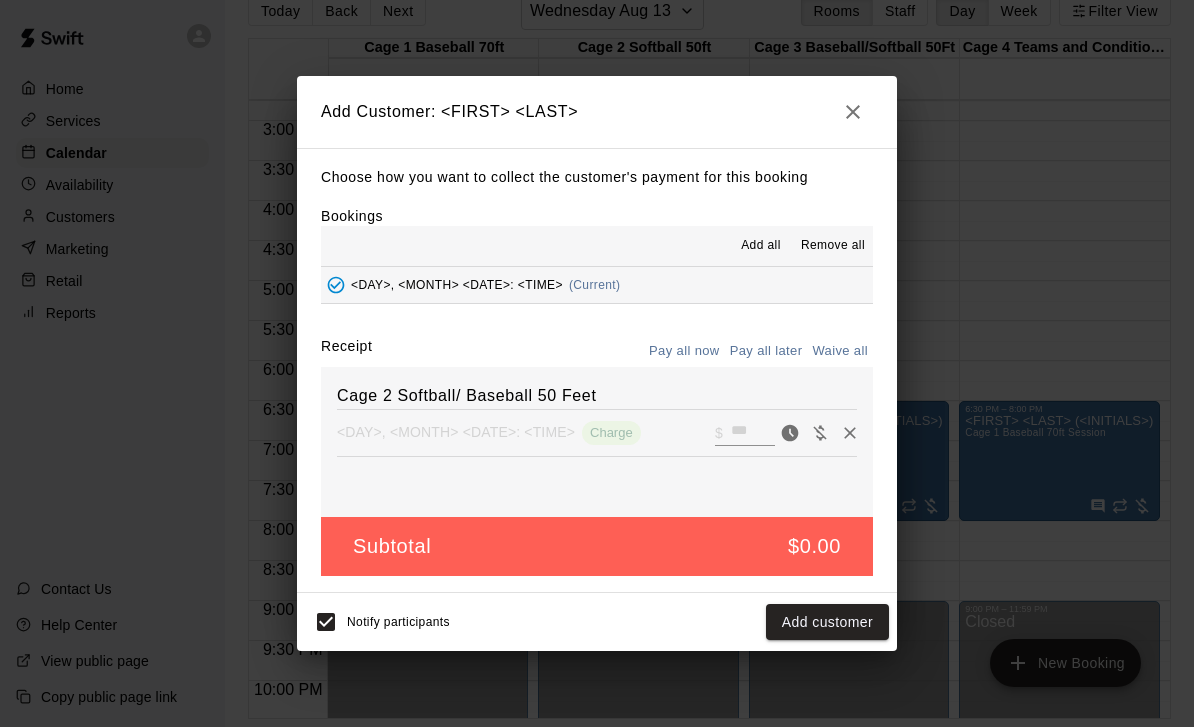 click on "Add customer" at bounding box center (827, 622) 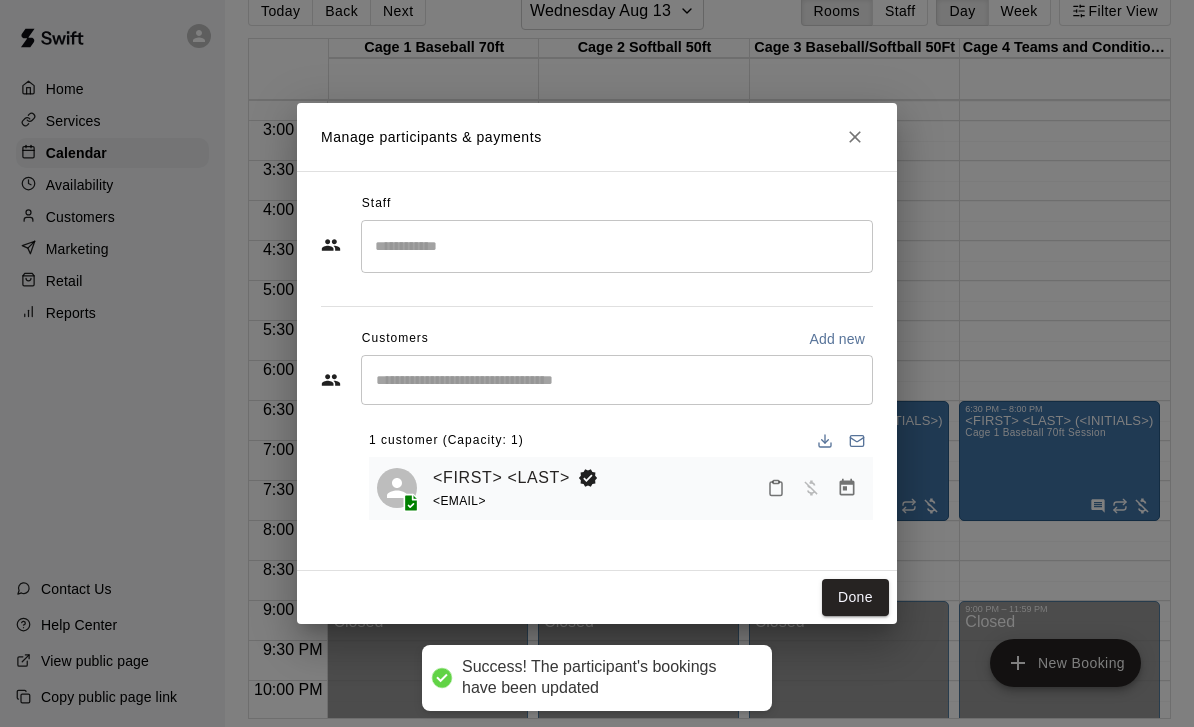 click at bounding box center (617, 246) 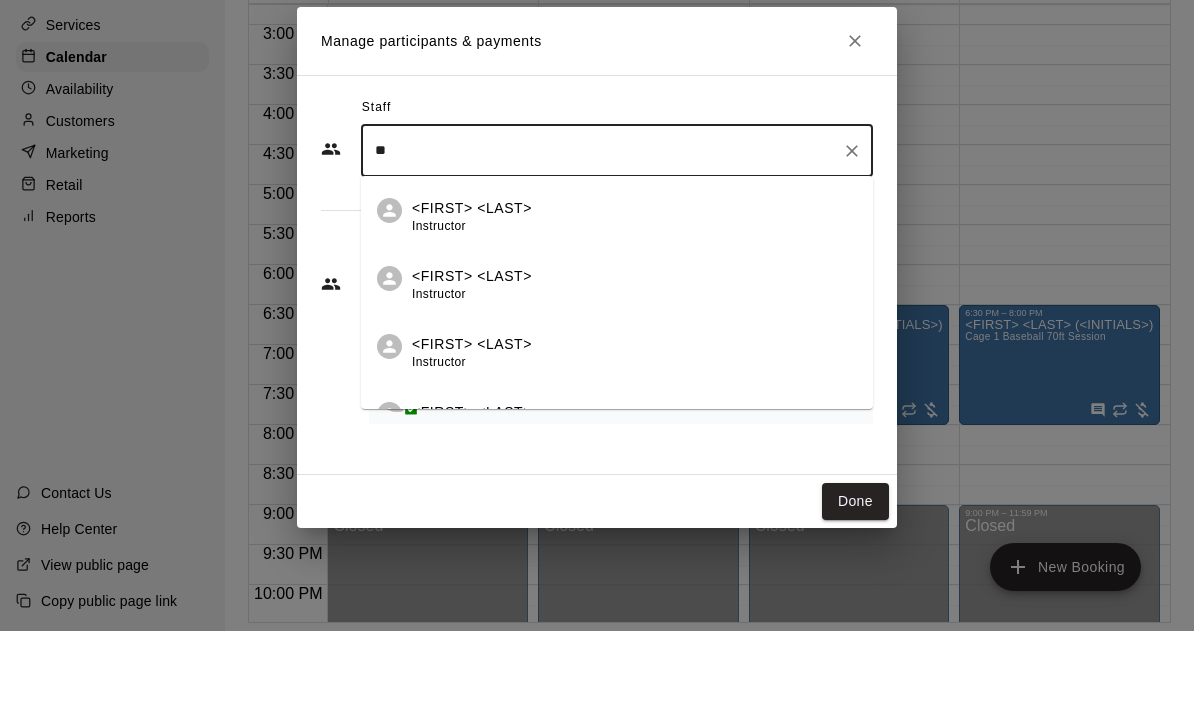 type on "***" 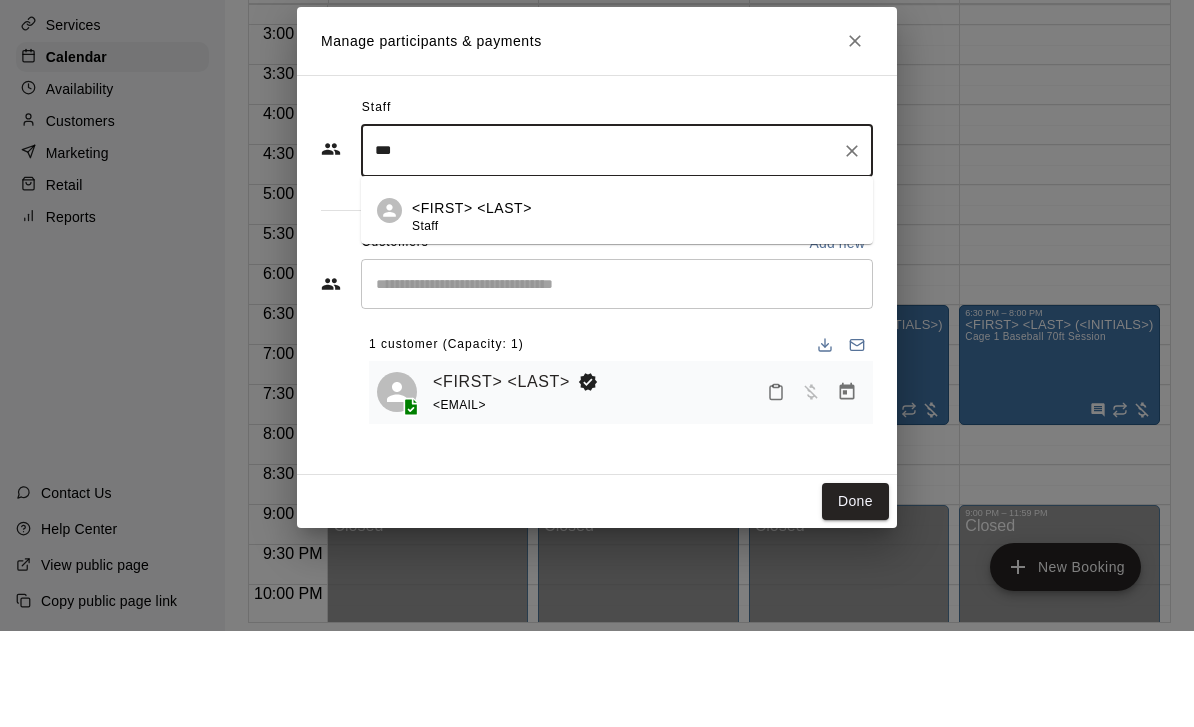 click on "Taylor Wilhite" at bounding box center (472, 304) 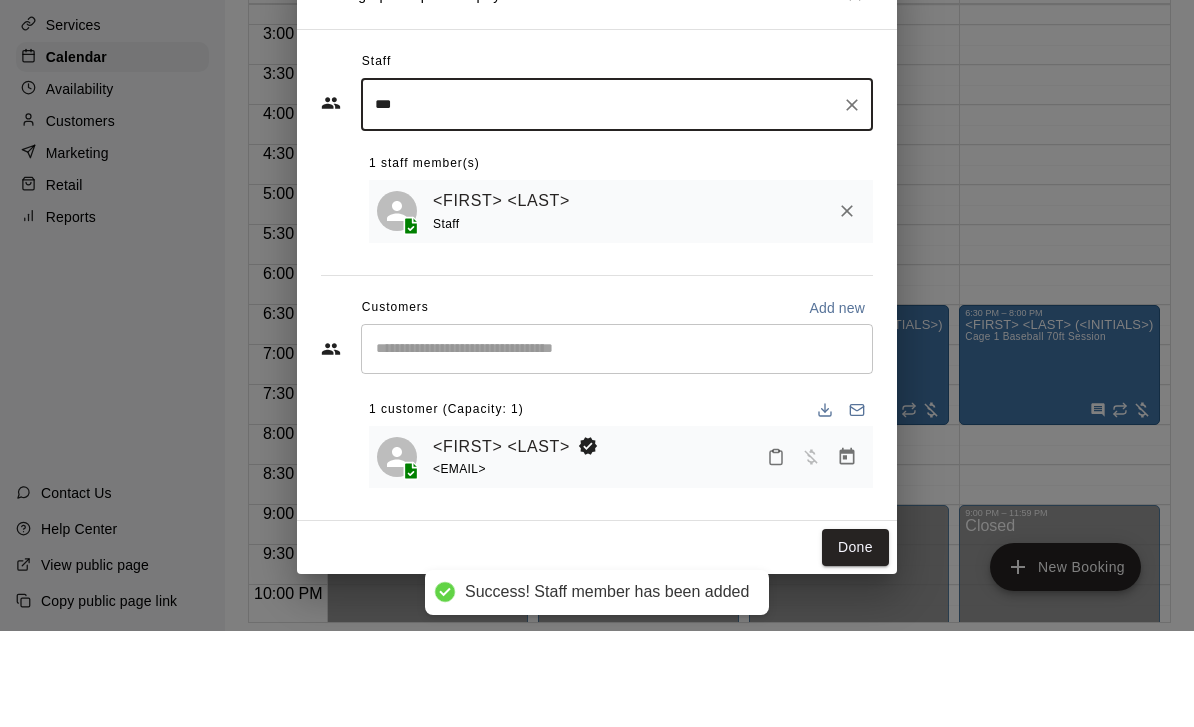 click on "Taylor Wilhite" at bounding box center [501, 297] 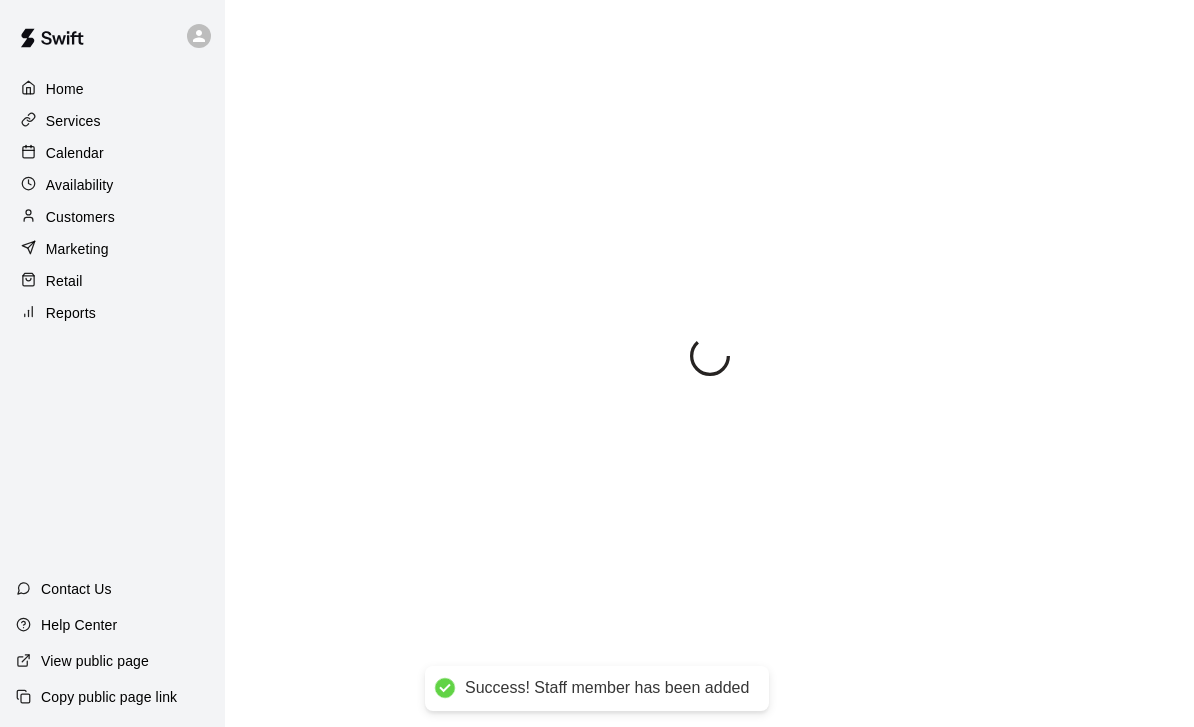 scroll, scrollTop: 0, scrollLeft: 0, axis: both 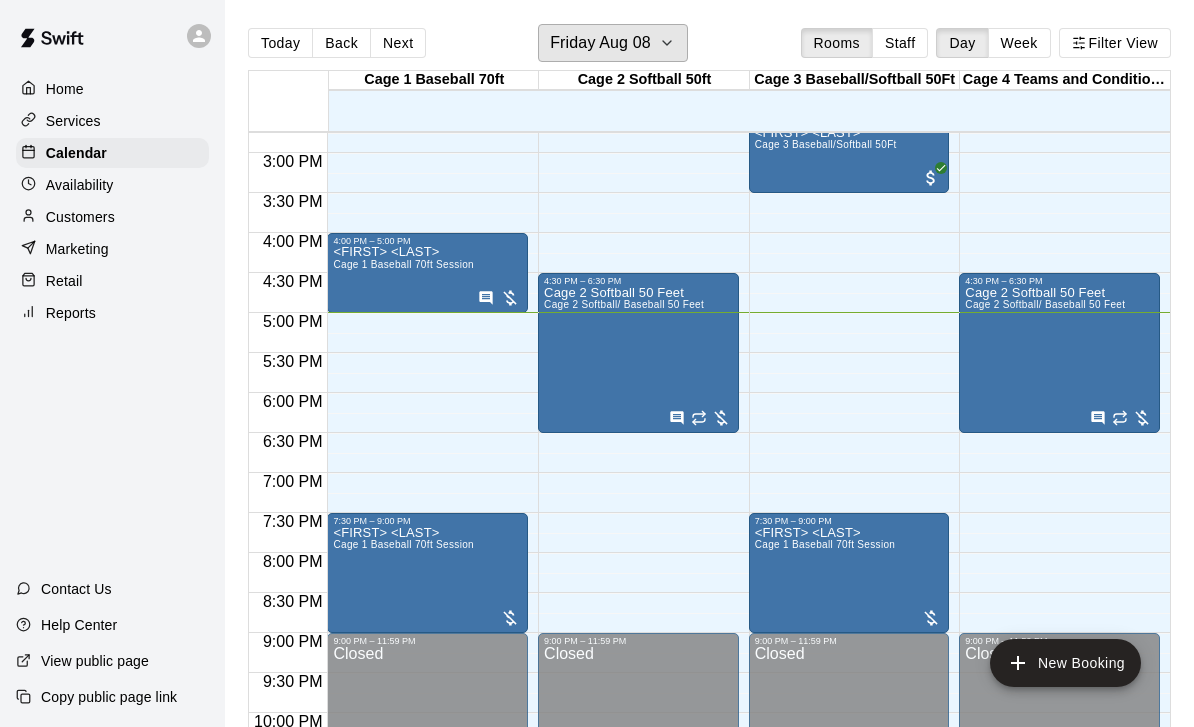 click 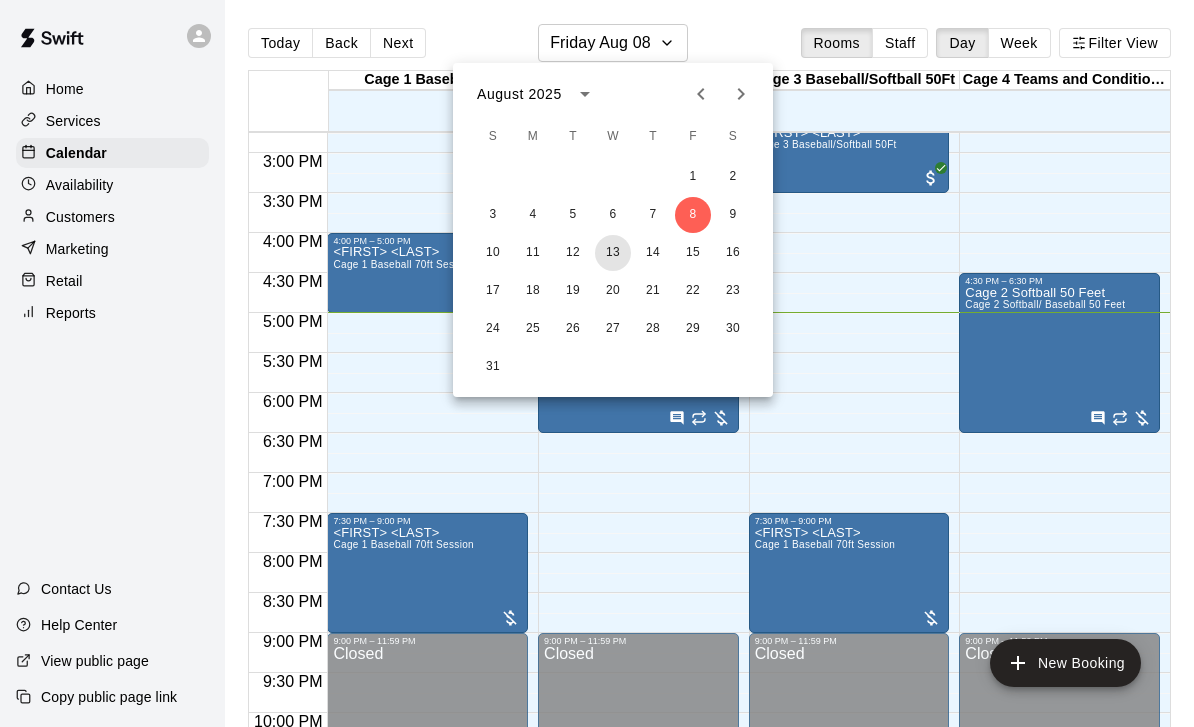 click on "13" at bounding box center (613, 253) 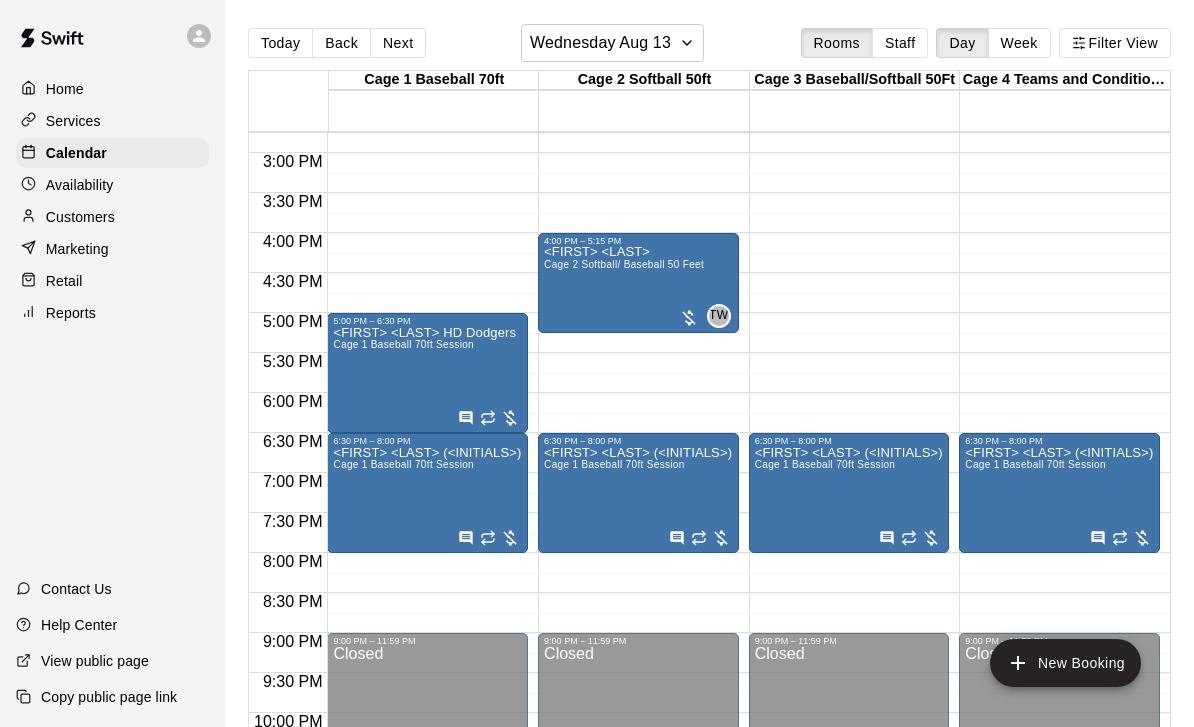 click on "Sabrina  Miller  Cage 2 Softball/ Baseball 50 Feet" at bounding box center [624, 609] 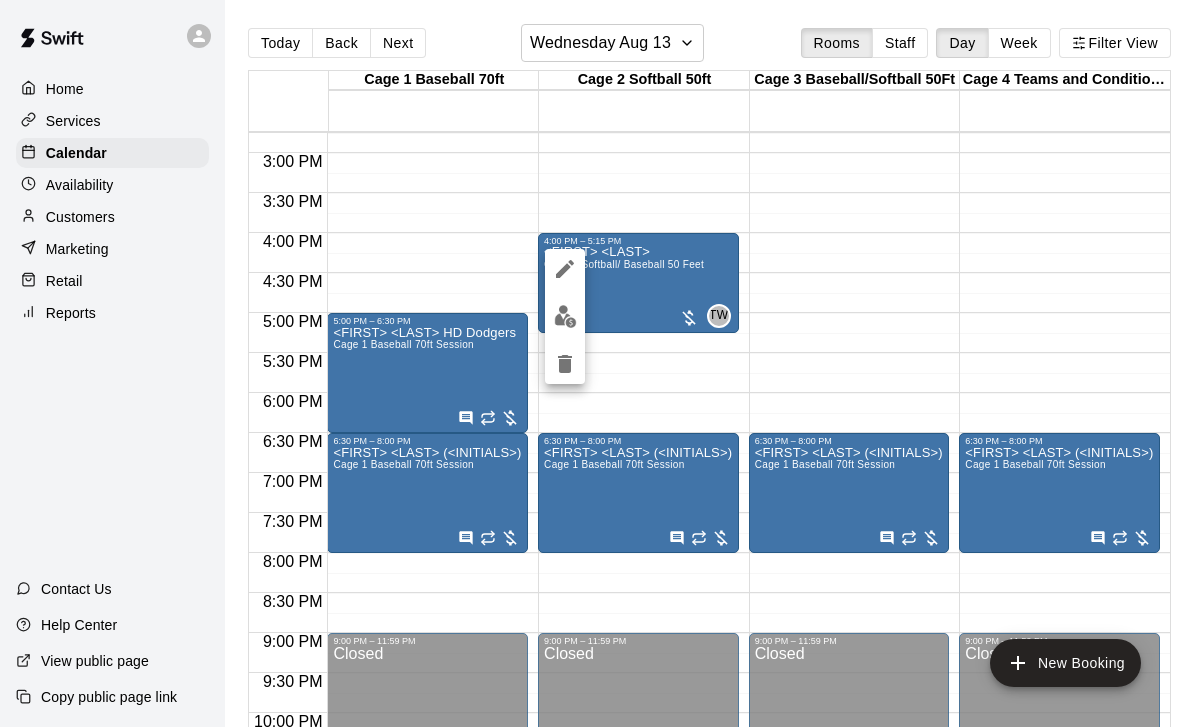 click 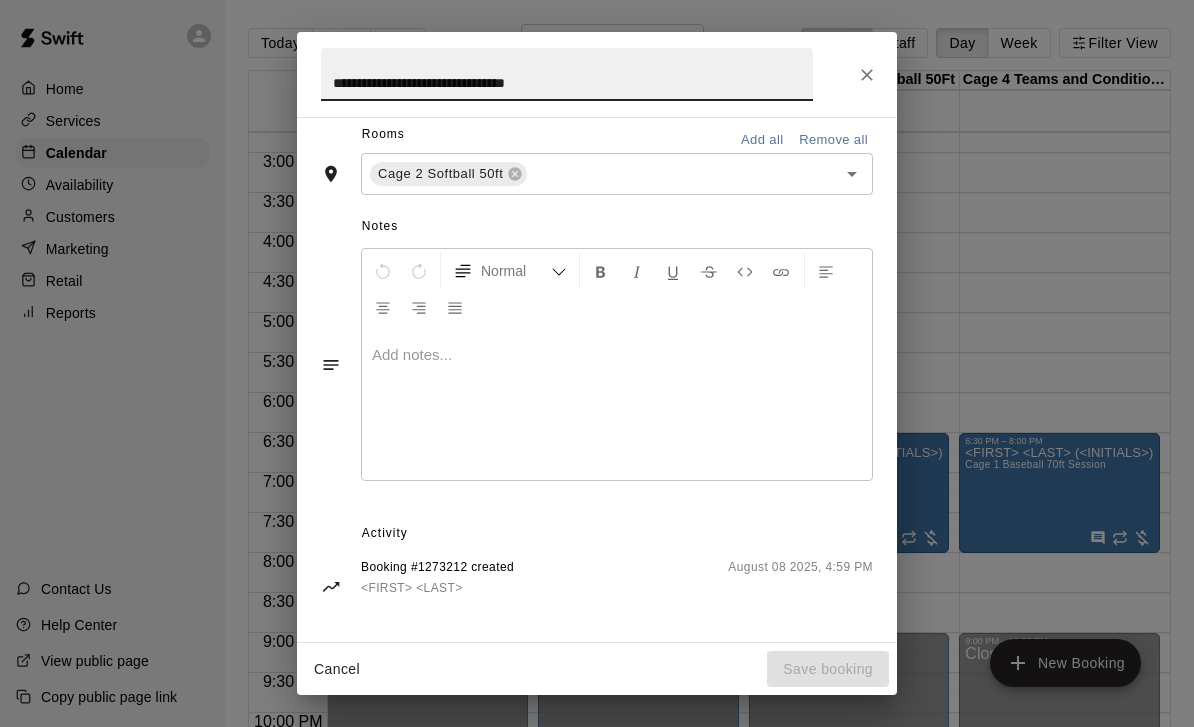 scroll, scrollTop: 476, scrollLeft: 0, axis: vertical 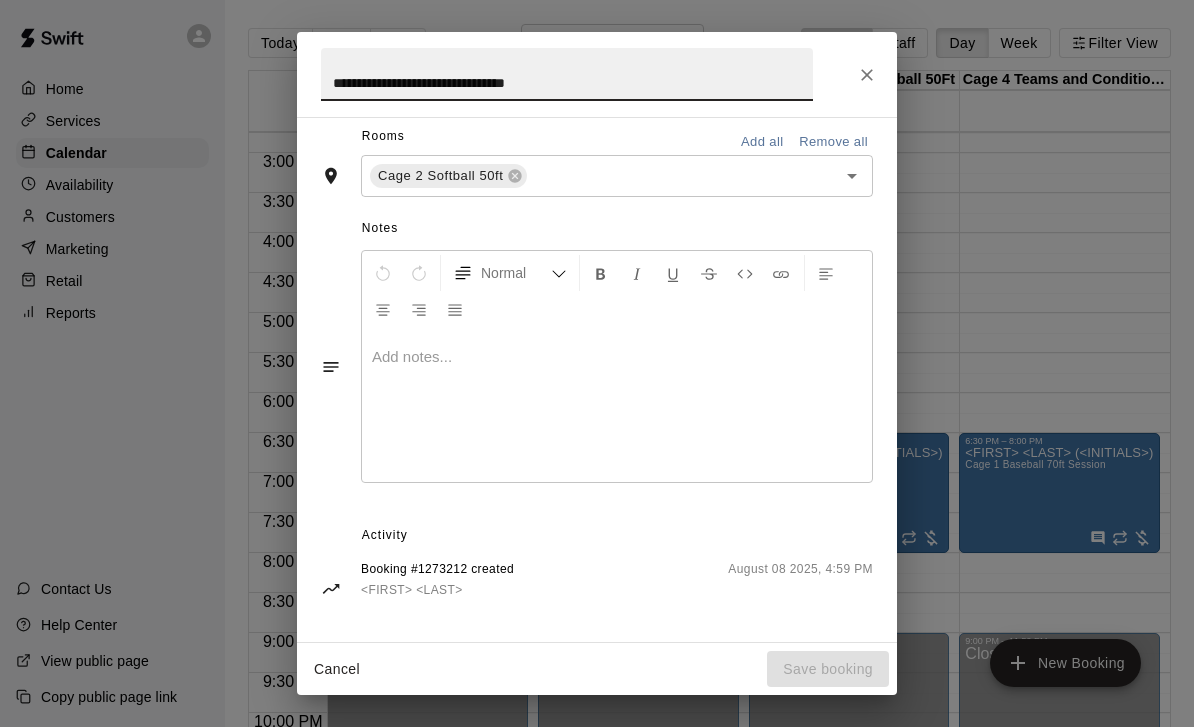click at bounding box center (867, 75) 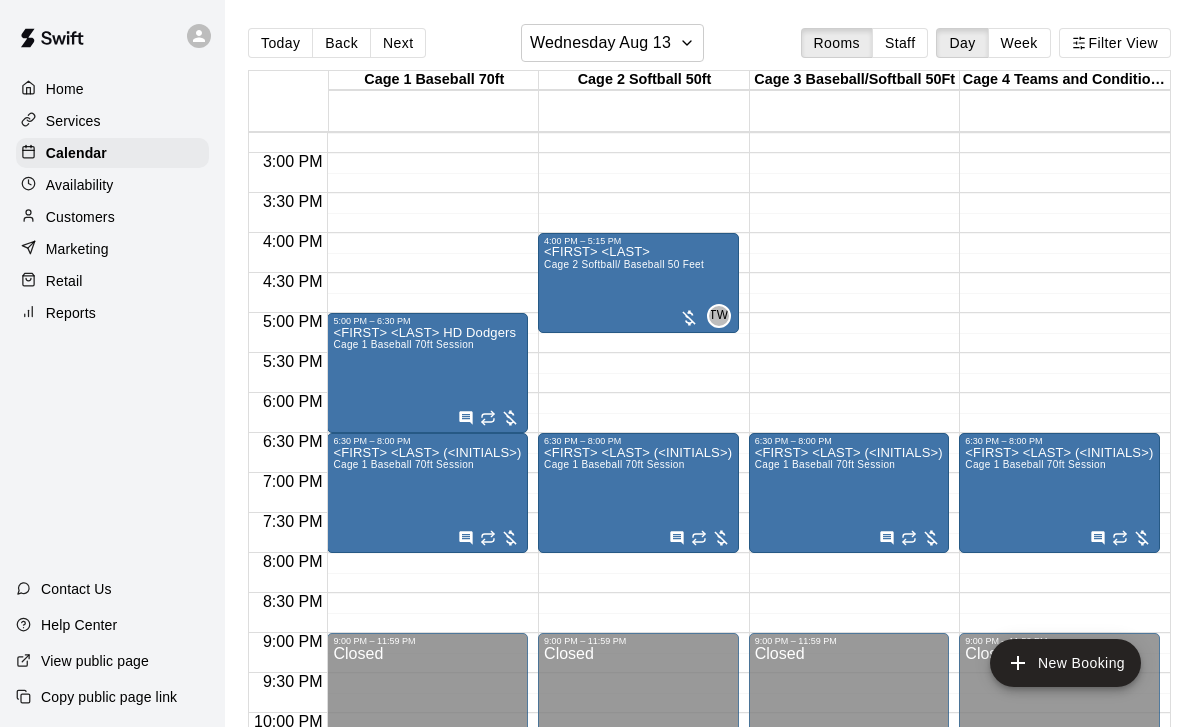 click on "Sabrina  Miller  Cage 2 Softball/ Baseball 50 Feet" at bounding box center (624, 609) 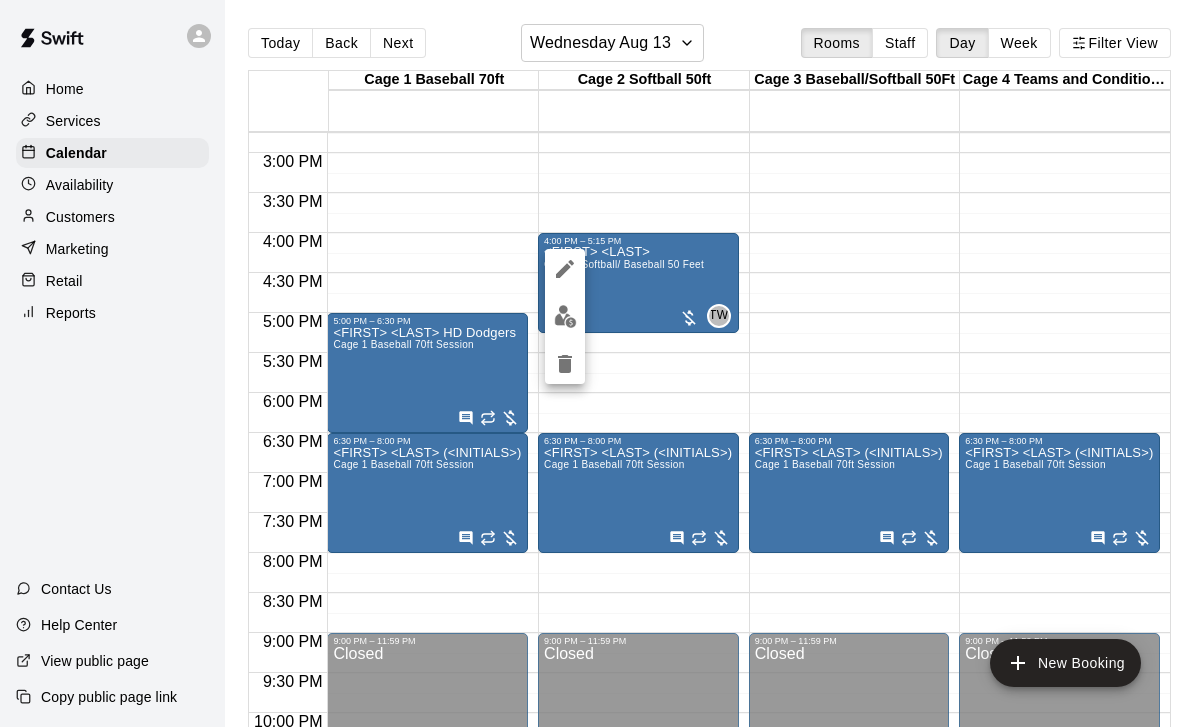 click 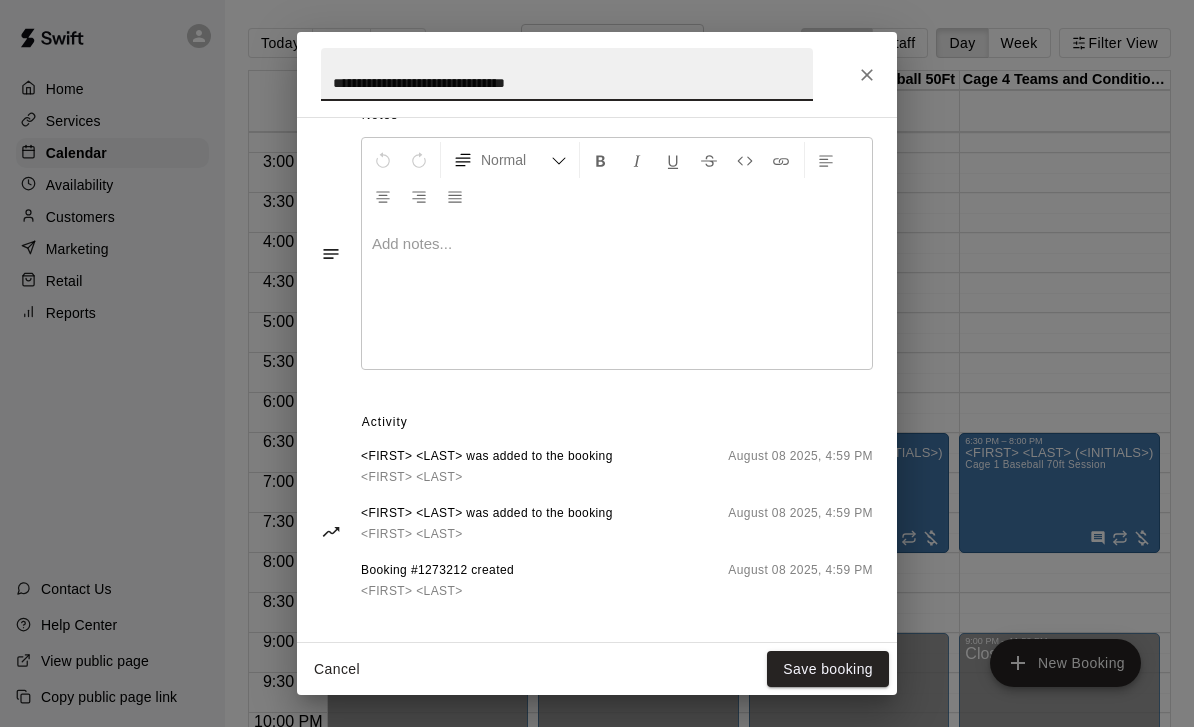 scroll, scrollTop: 588, scrollLeft: 0, axis: vertical 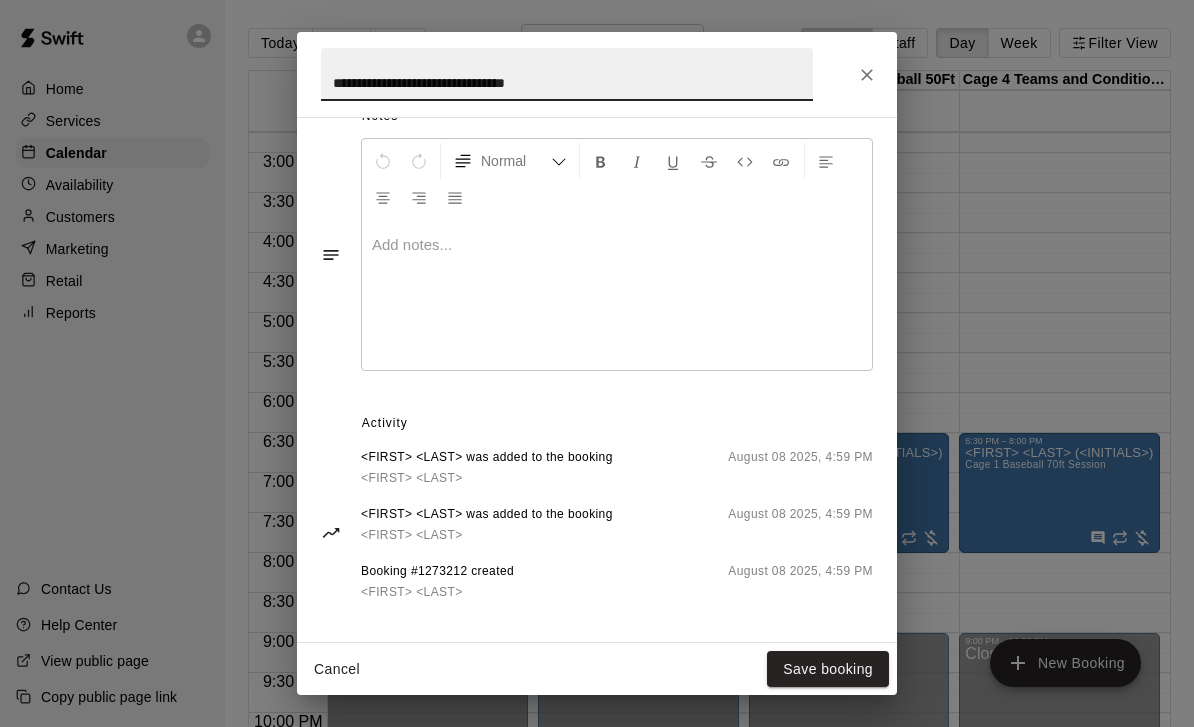 click 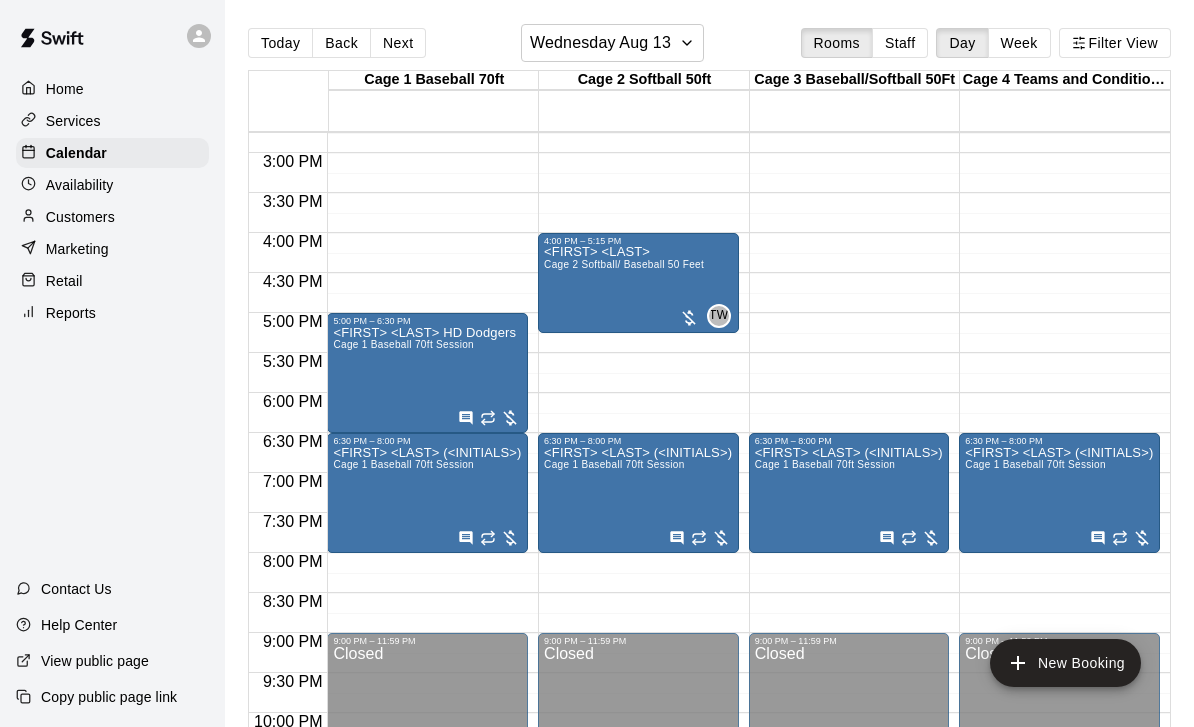 click on "Sabrina  Miller  Cage 2 Softball/ Baseball 50 Feet" at bounding box center (624, 609) 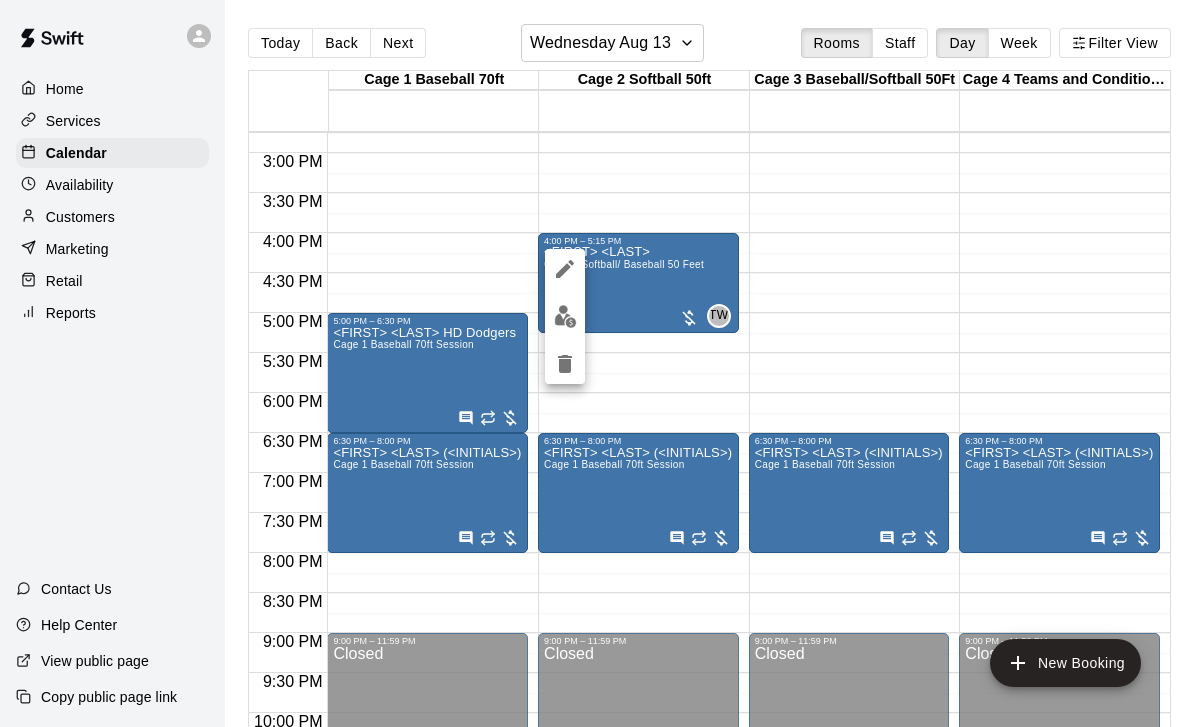 click 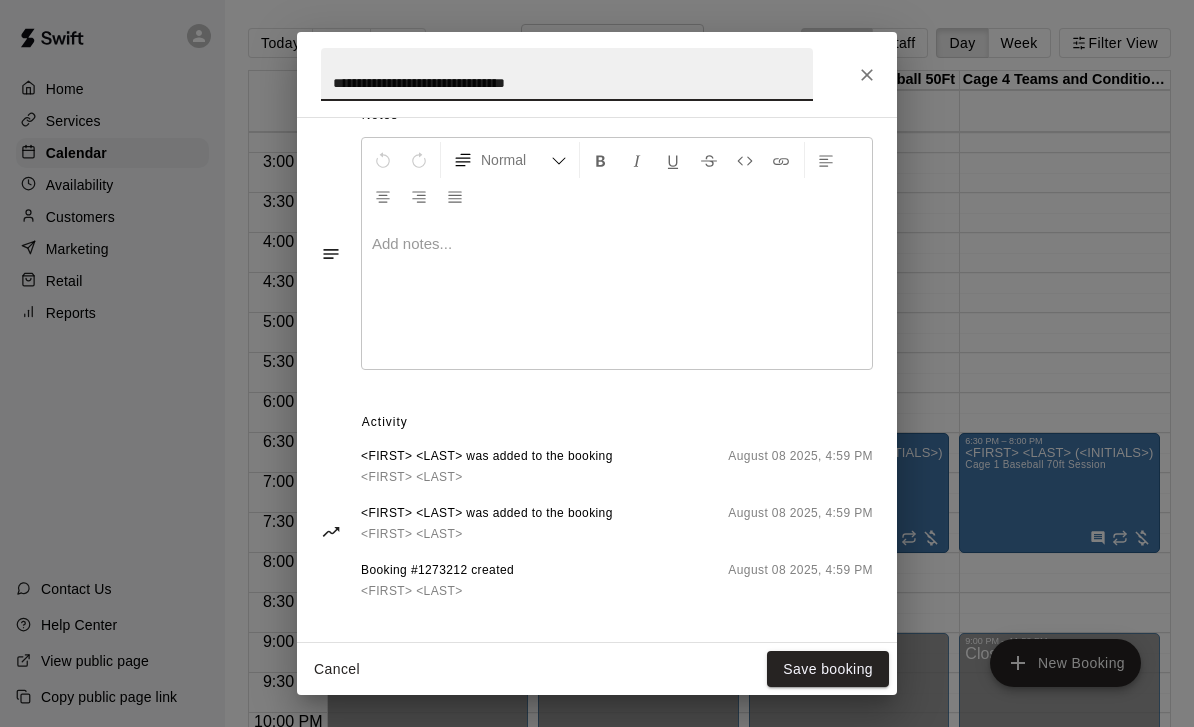 scroll, scrollTop: 588, scrollLeft: 0, axis: vertical 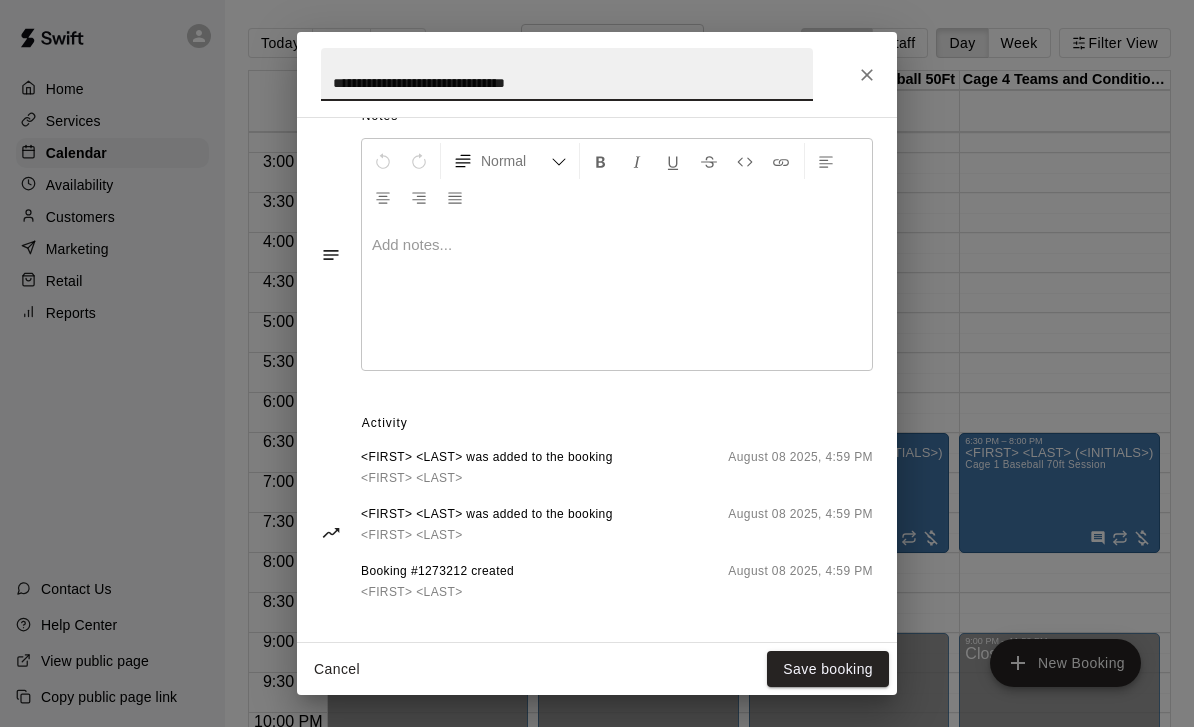 click on "Save booking" at bounding box center (828, 669) 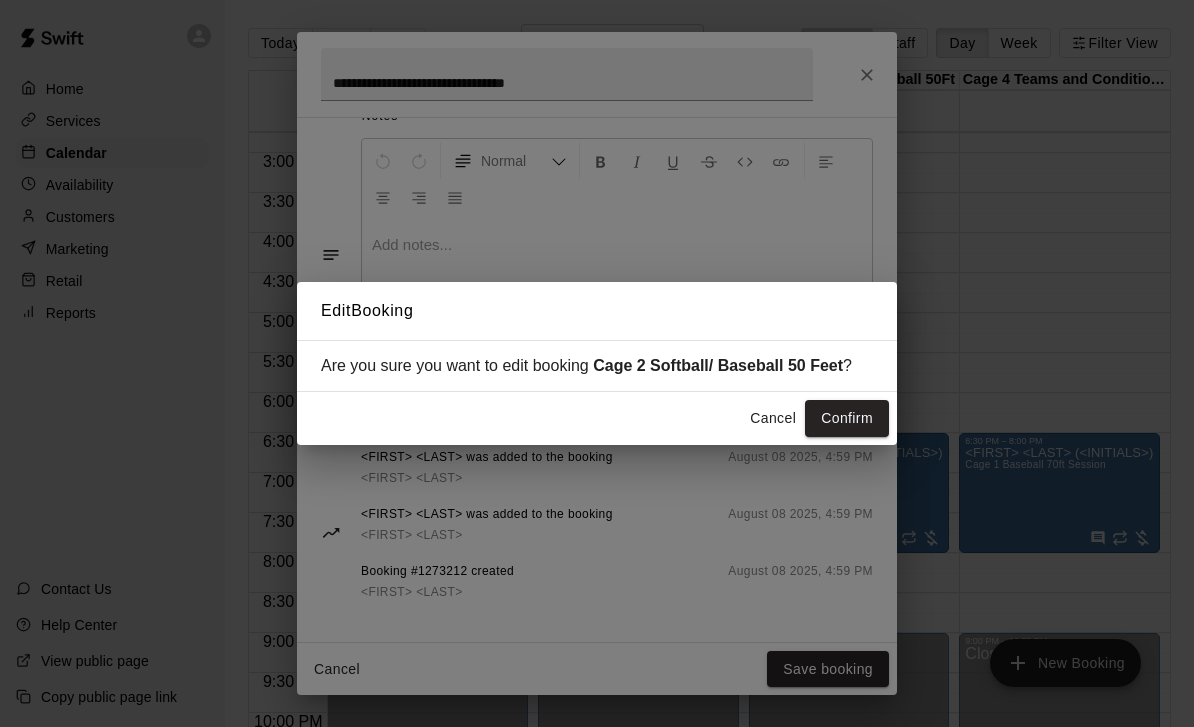 click on "Confirm" at bounding box center (847, 418) 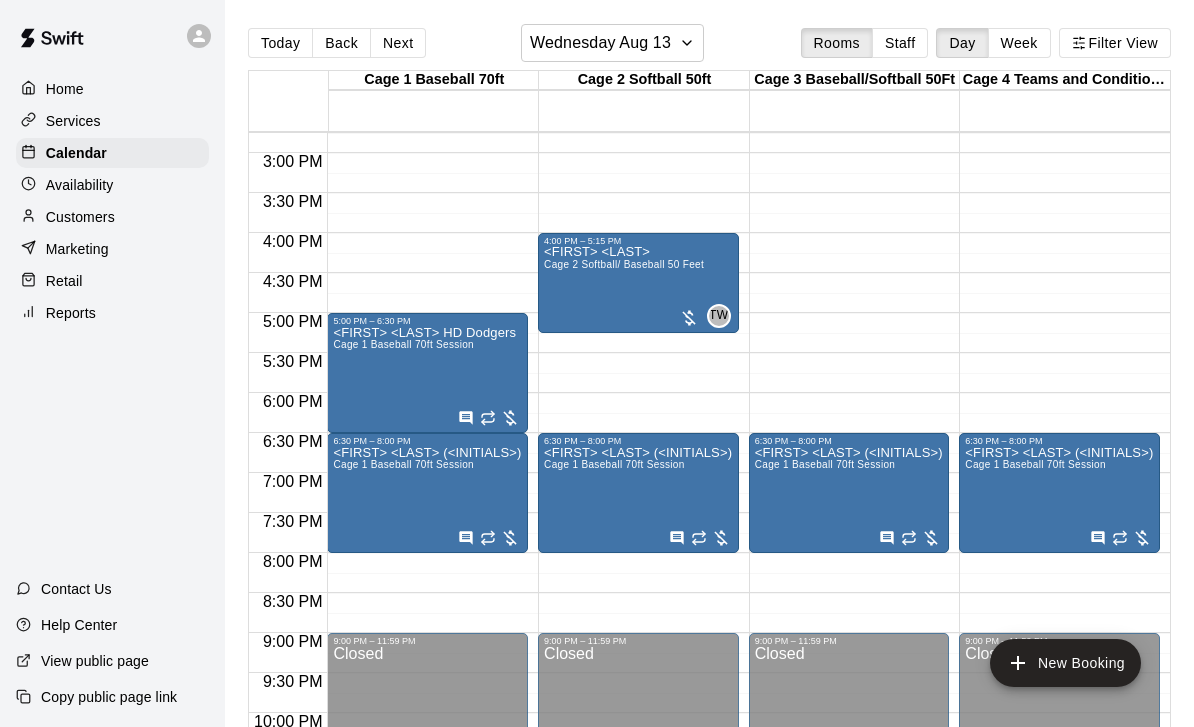 click on "Cage 2 Softball/ Baseball 50 Feet" at bounding box center (624, 264) 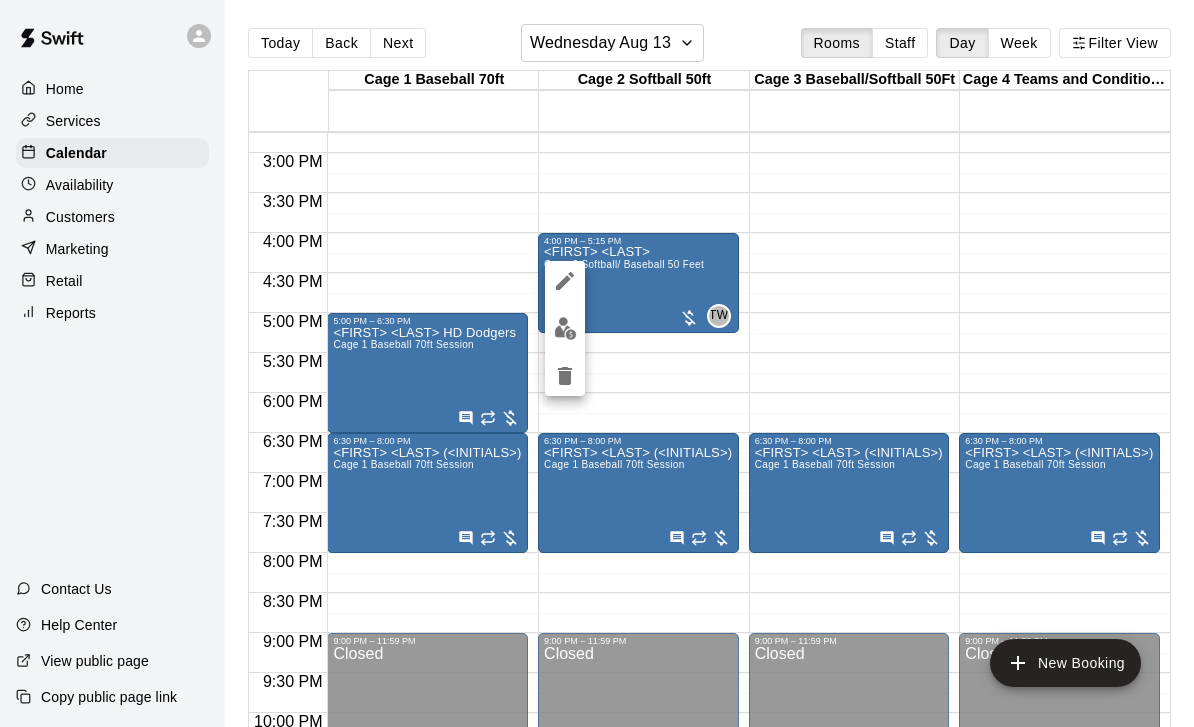 click at bounding box center [565, 328] 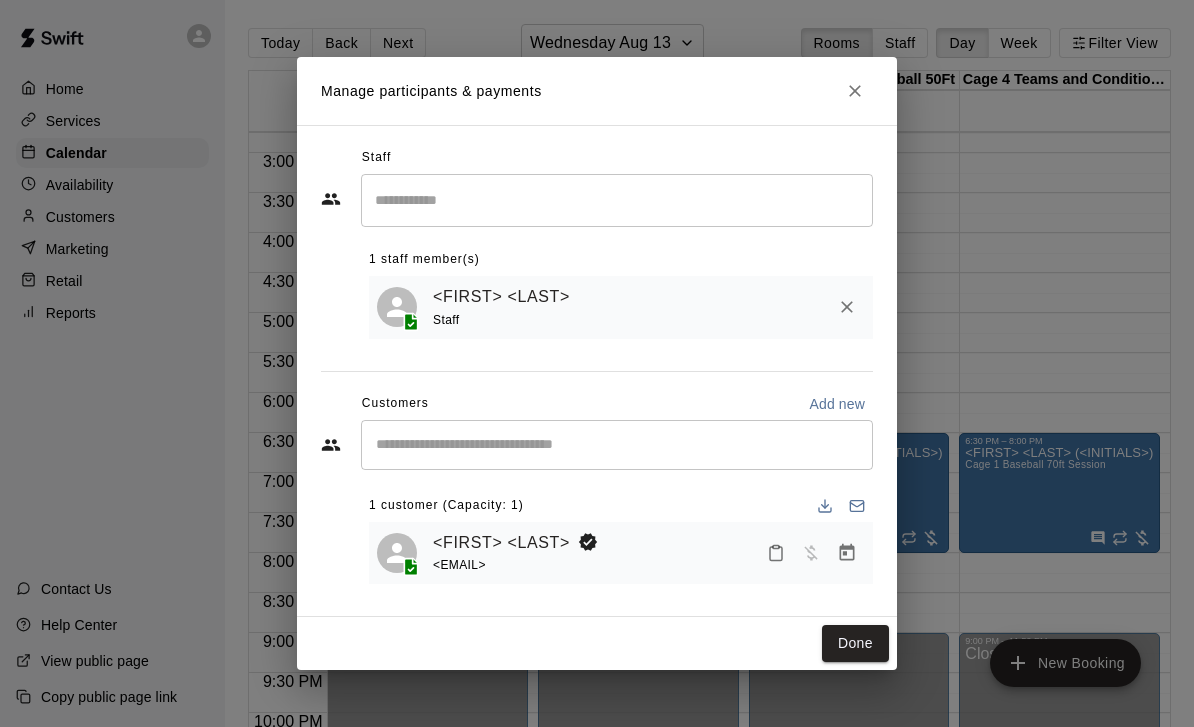 click at bounding box center [855, 91] 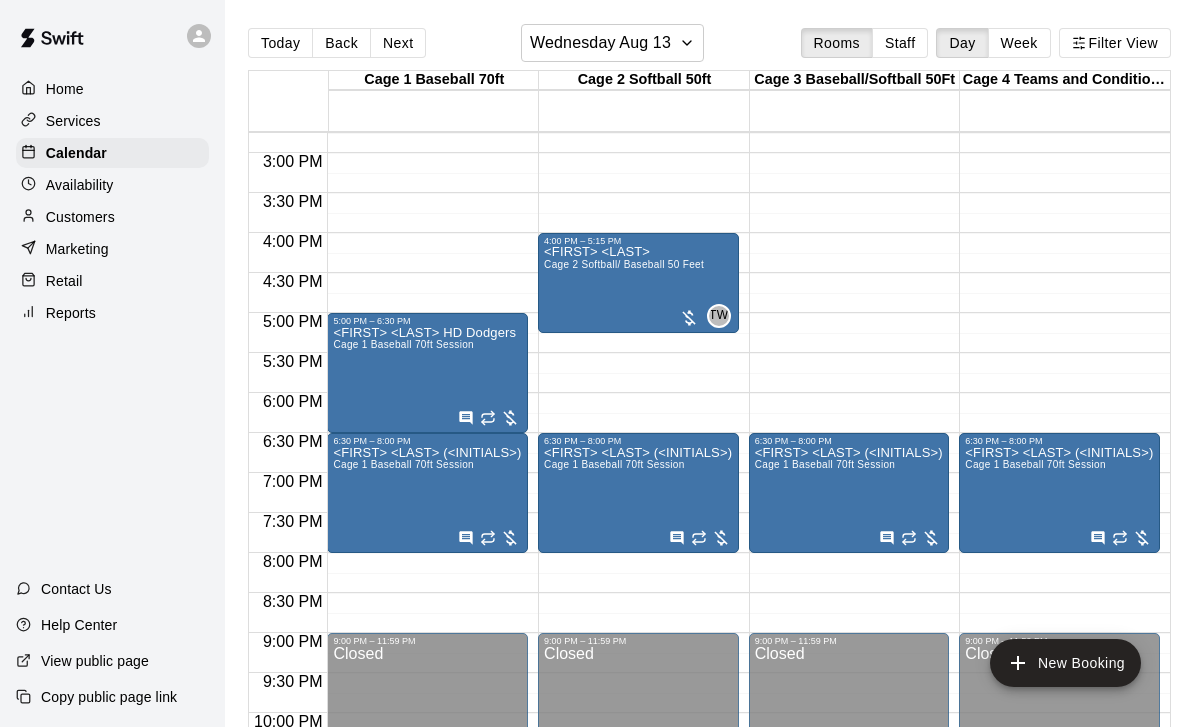 click on "Customers" at bounding box center [80, 217] 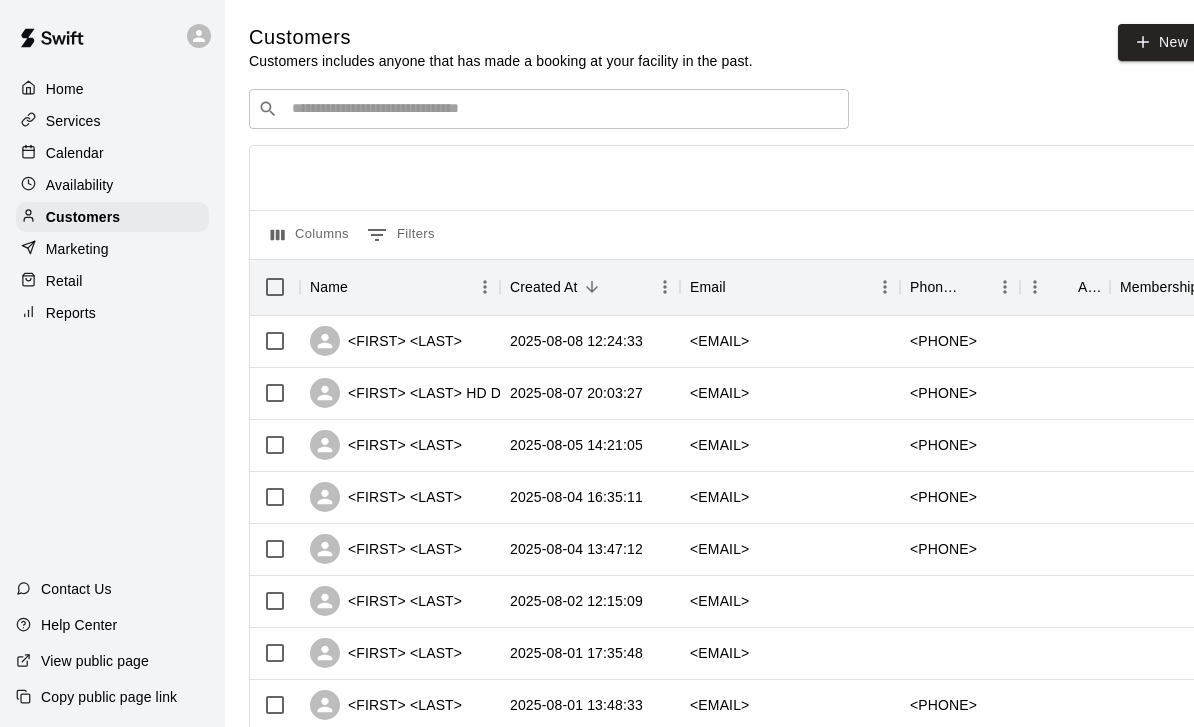 click at bounding box center (563, 109) 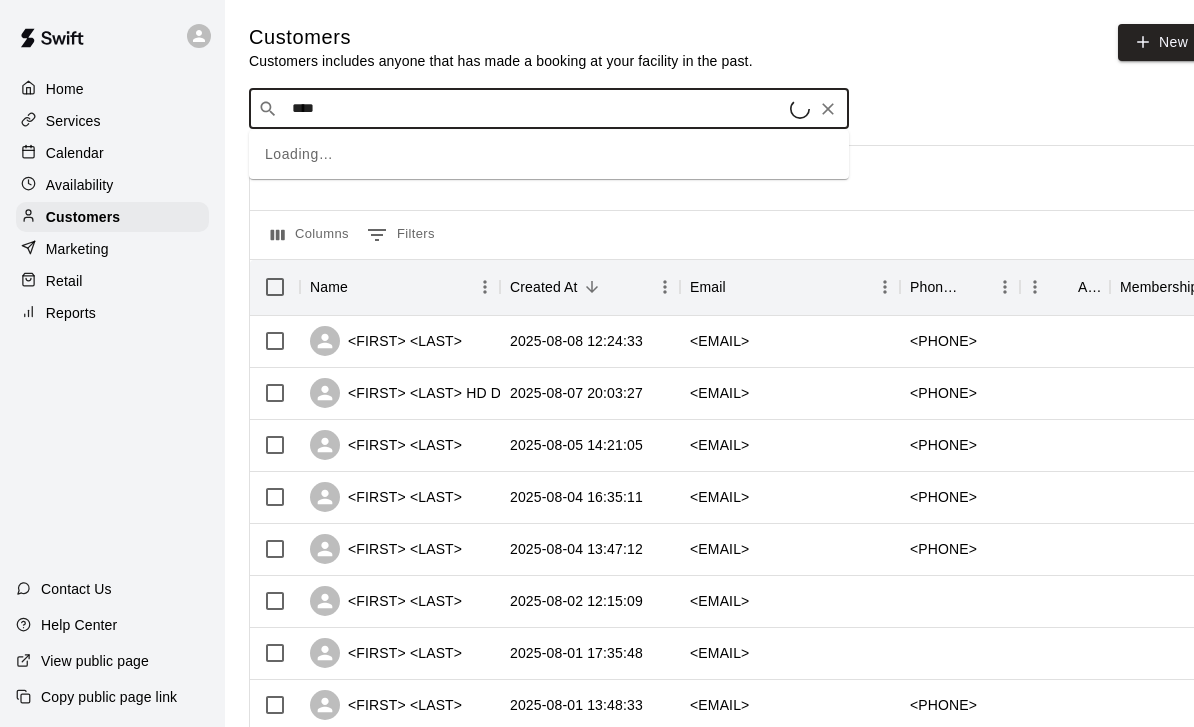 type on "*****" 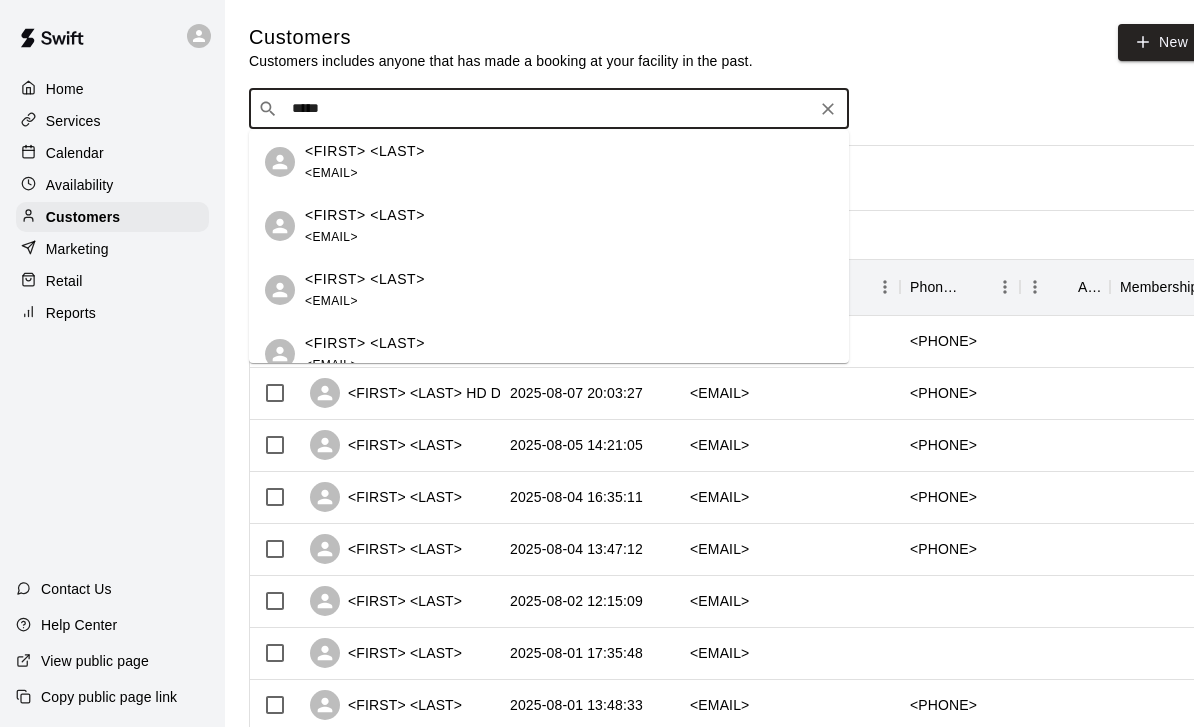 click on "Ethan Barajas thecageshd1@gmail.com" at bounding box center (365, 162) 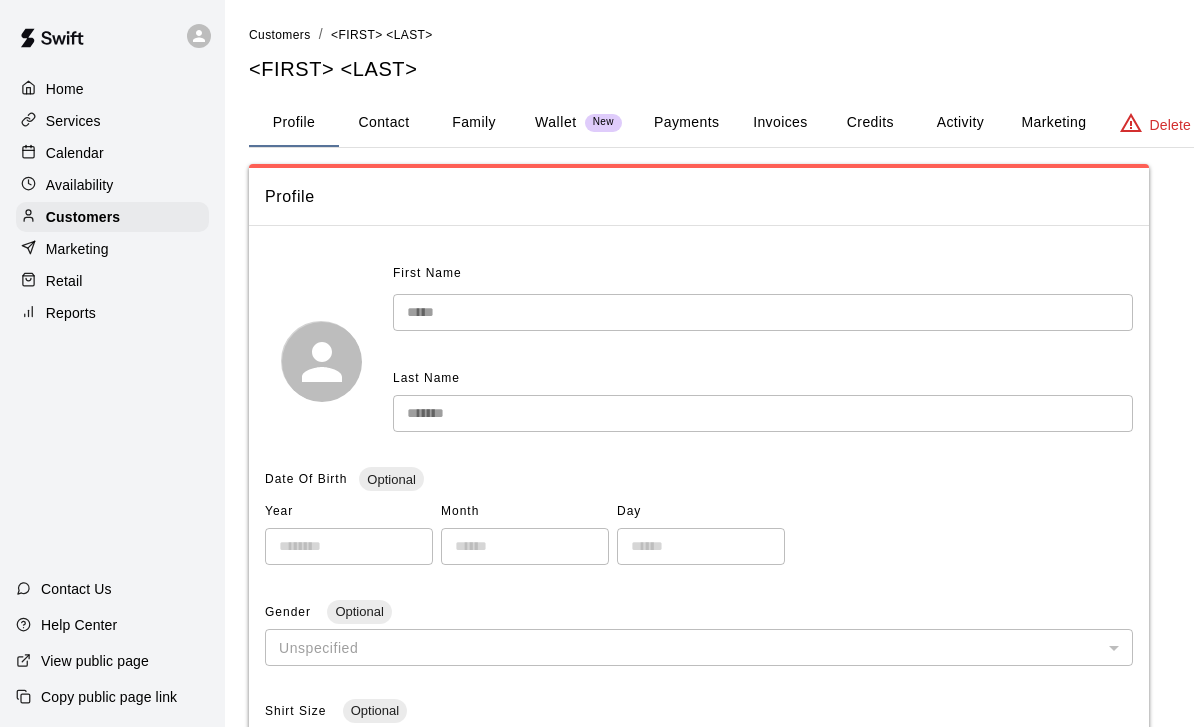 click on "Delete" at bounding box center [1170, 125] 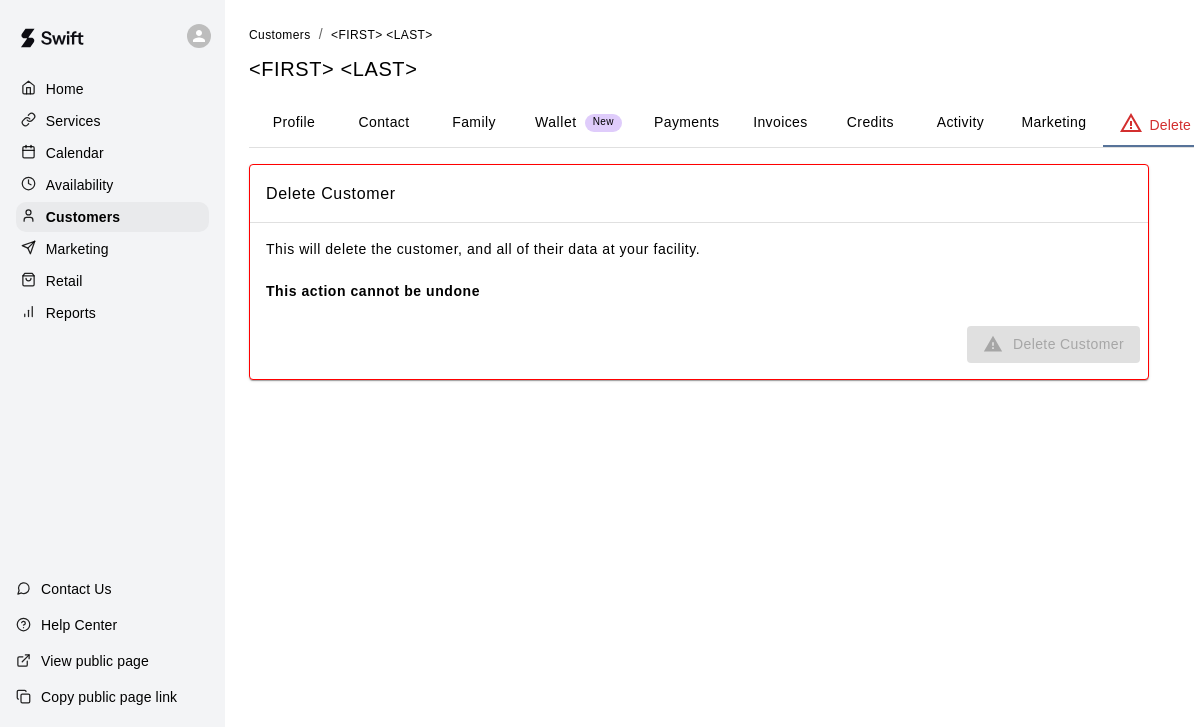 click on "Delete Customer" at bounding box center [1053, 344] 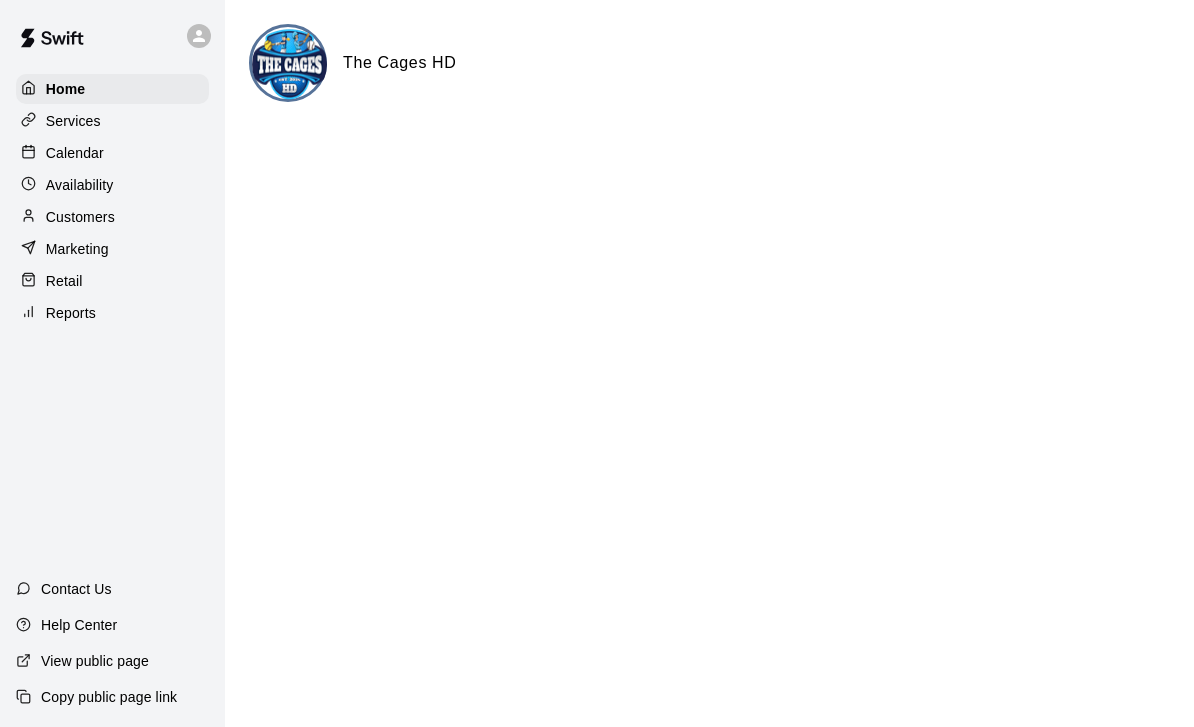 click on "Calendar" at bounding box center [75, 153] 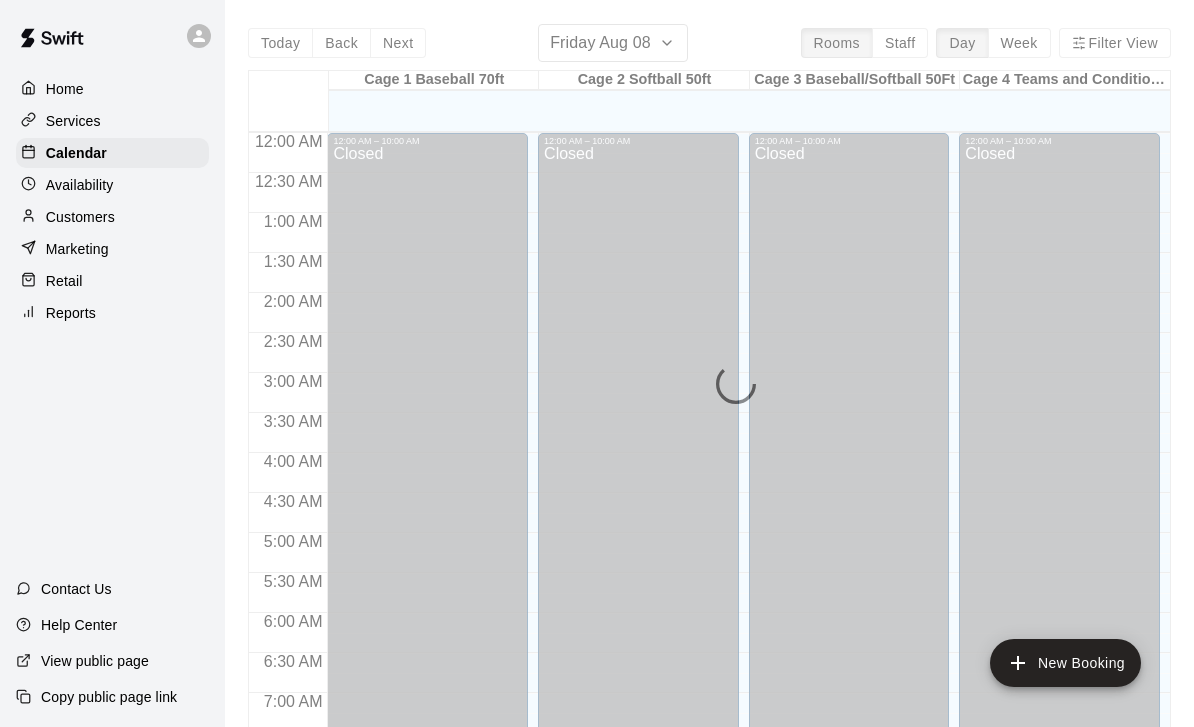 scroll, scrollTop: 1180, scrollLeft: 0, axis: vertical 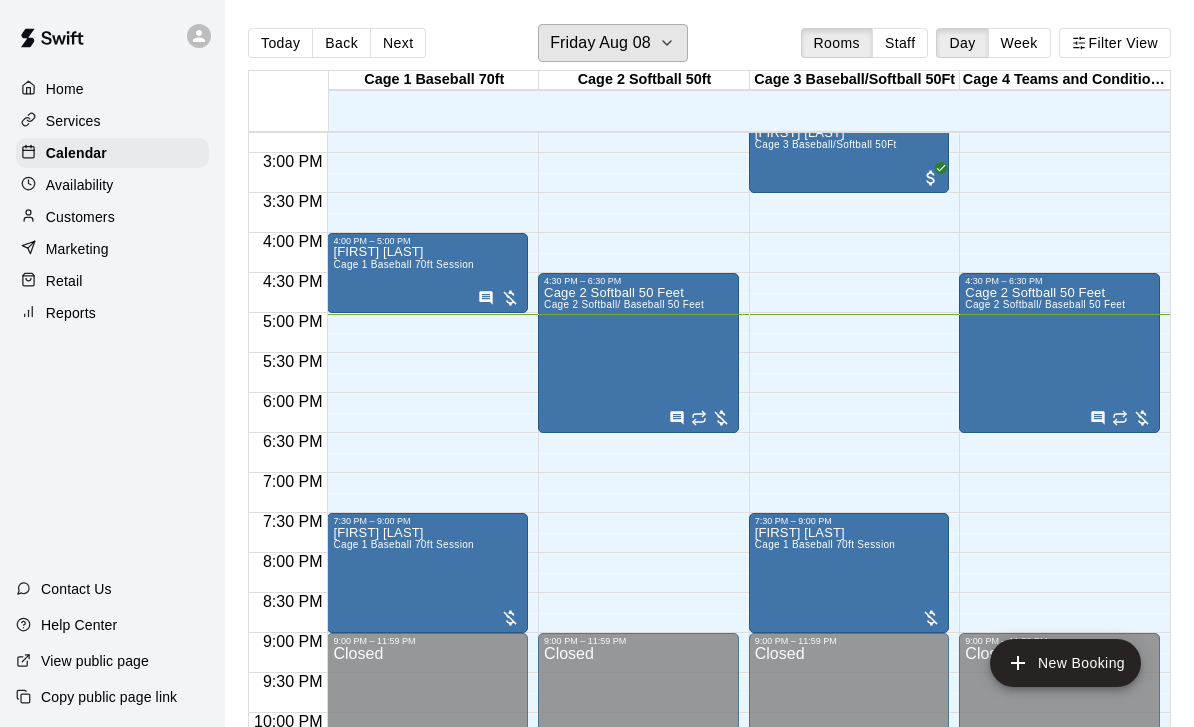 click on "Friday Aug 08" at bounding box center (613, 43) 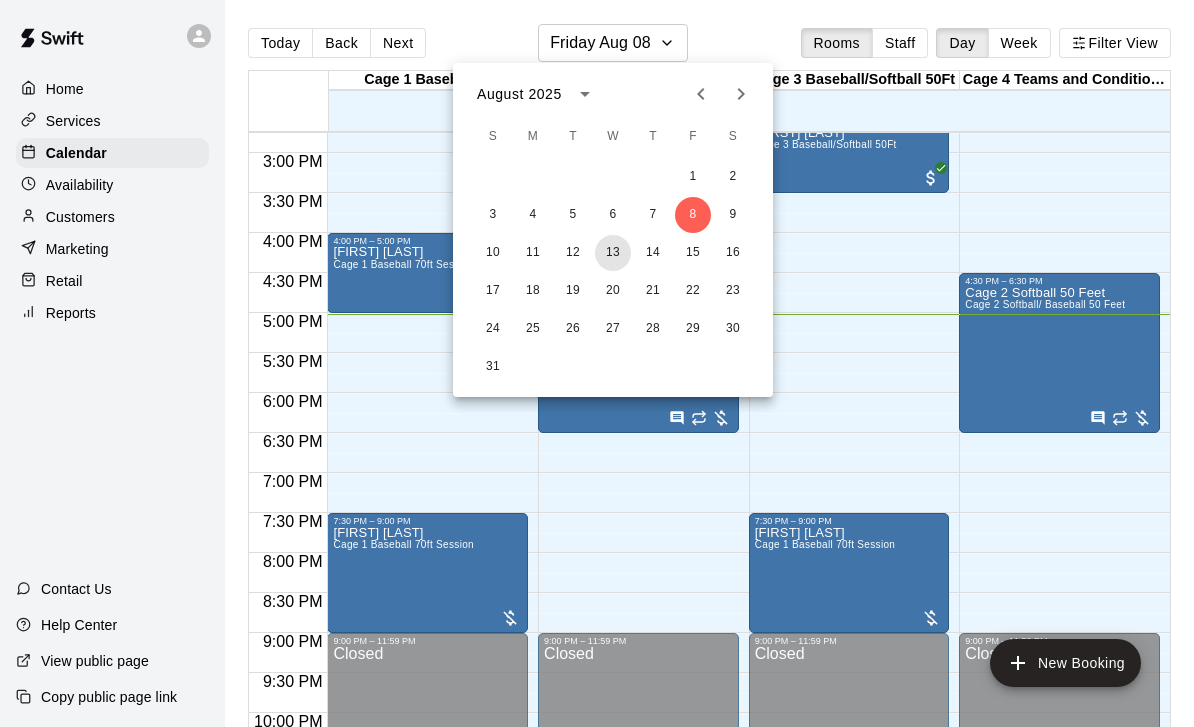 click on "13" at bounding box center (613, 253) 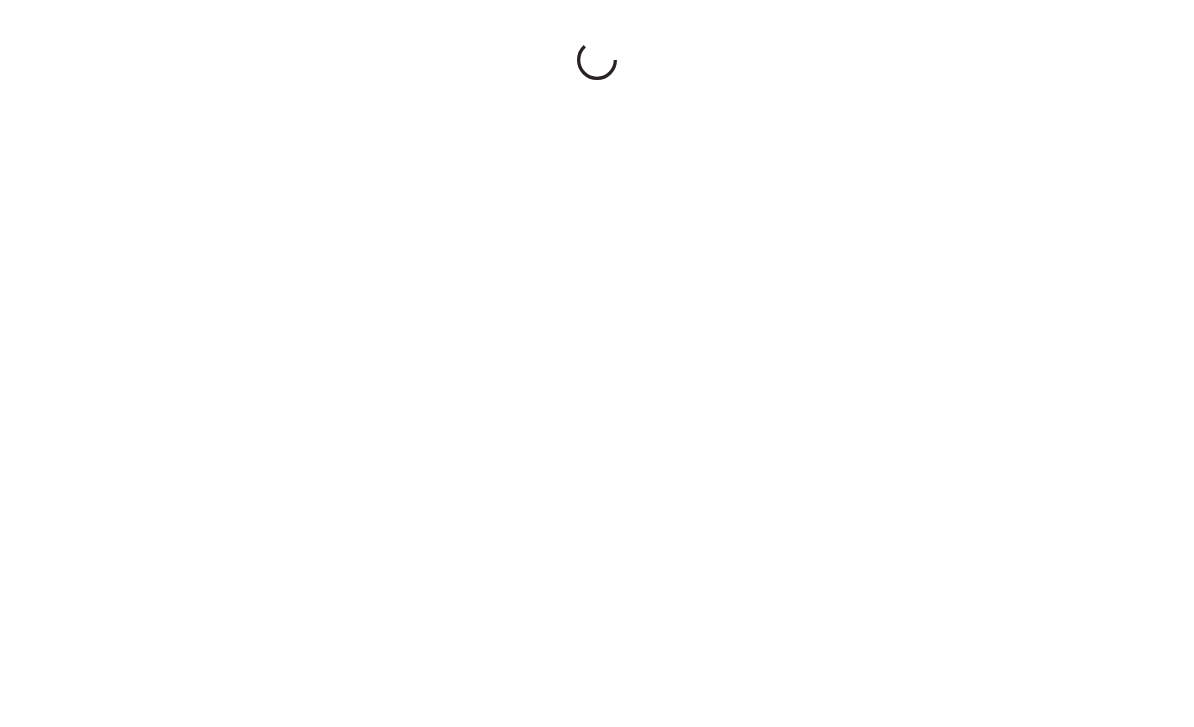 scroll, scrollTop: 0, scrollLeft: 0, axis: both 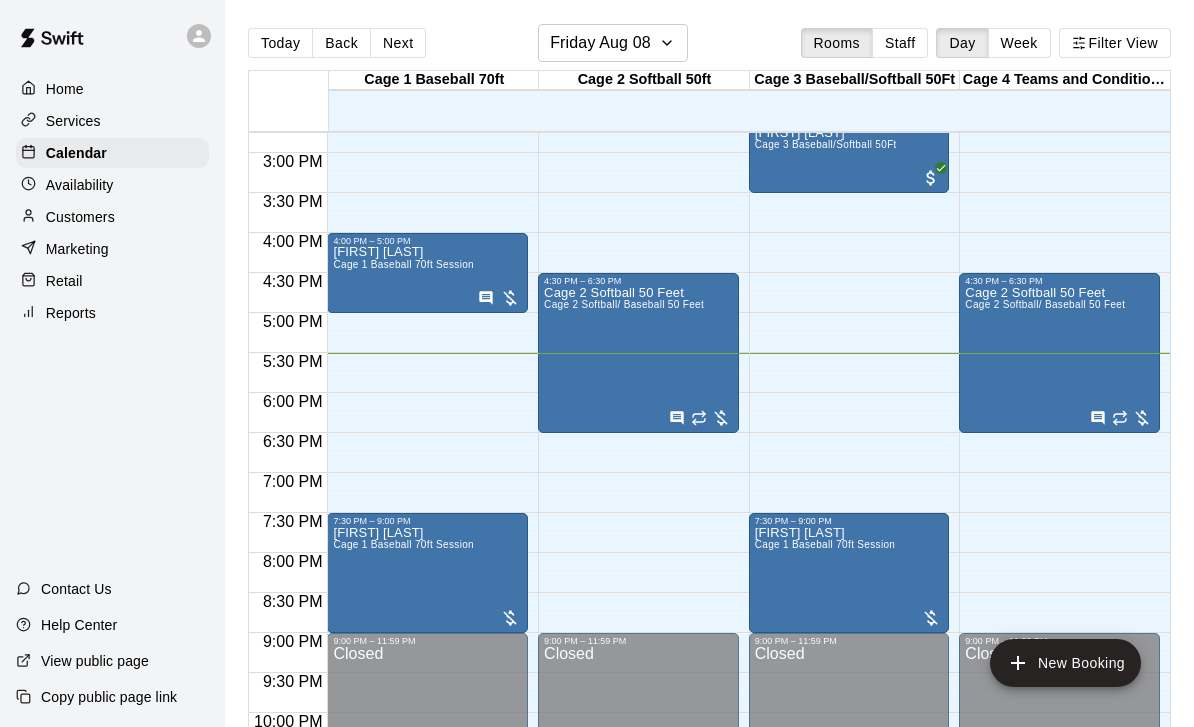 click on "Cage 1 Baseball 70ft Session" at bounding box center (403, 544) 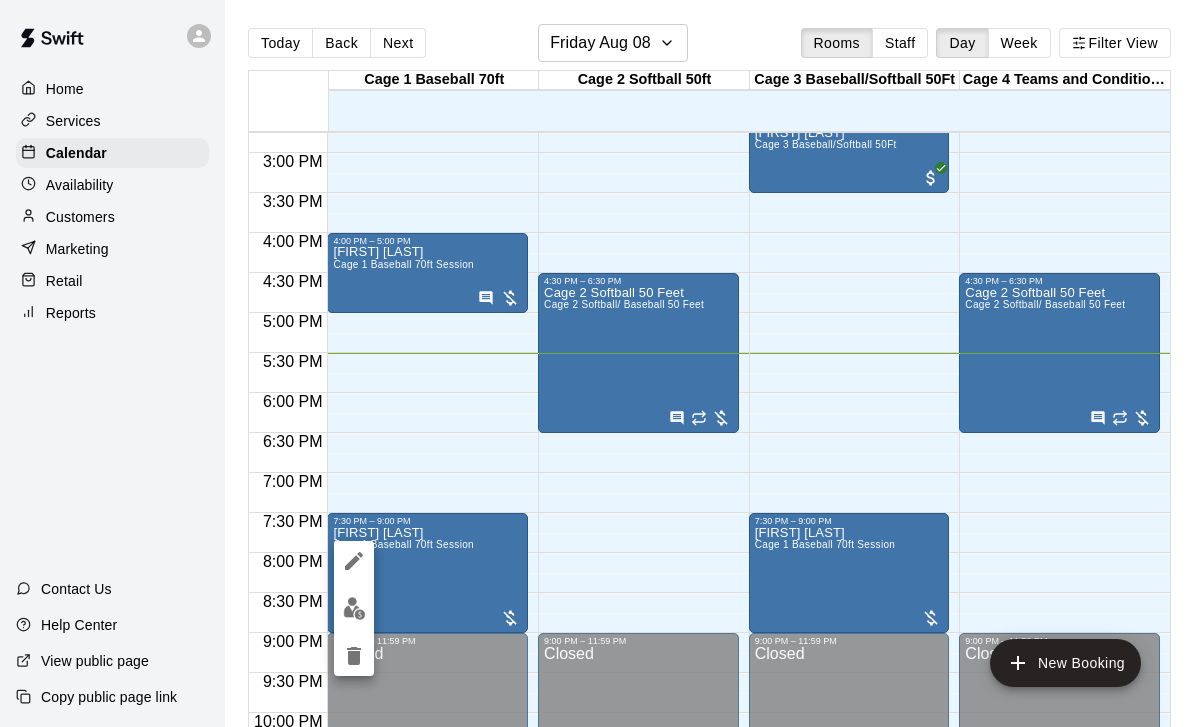 click 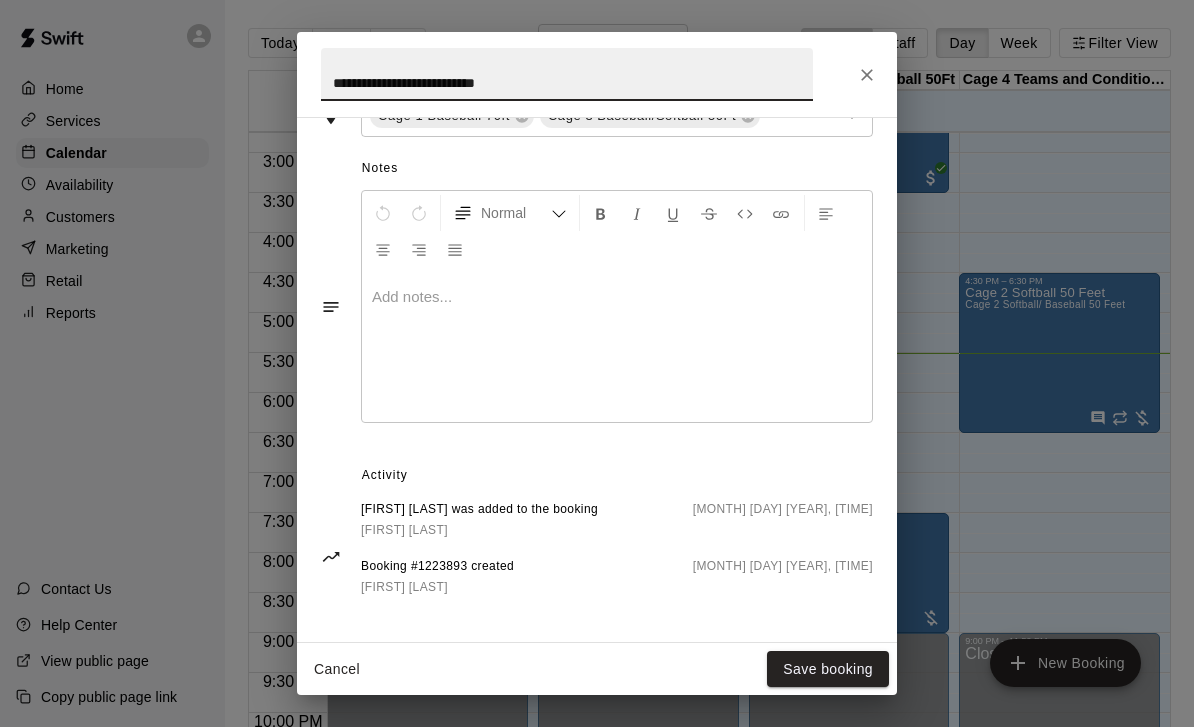 scroll, scrollTop: 532, scrollLeft: 0, axis: vertical 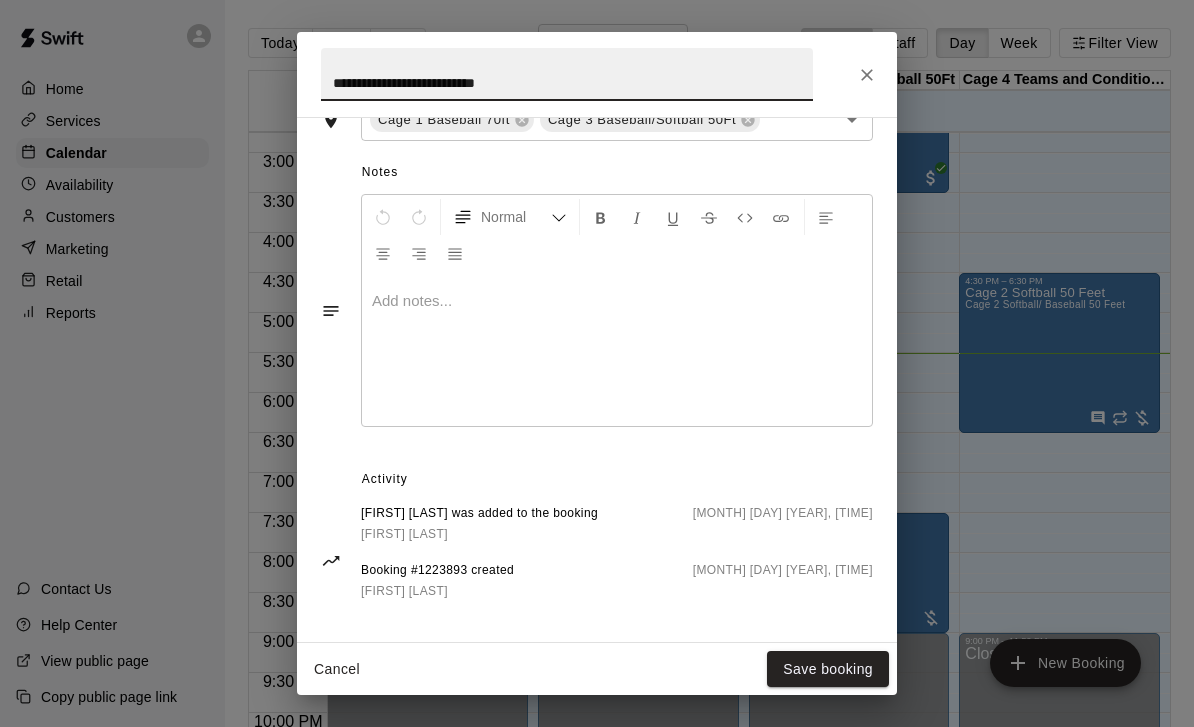 click 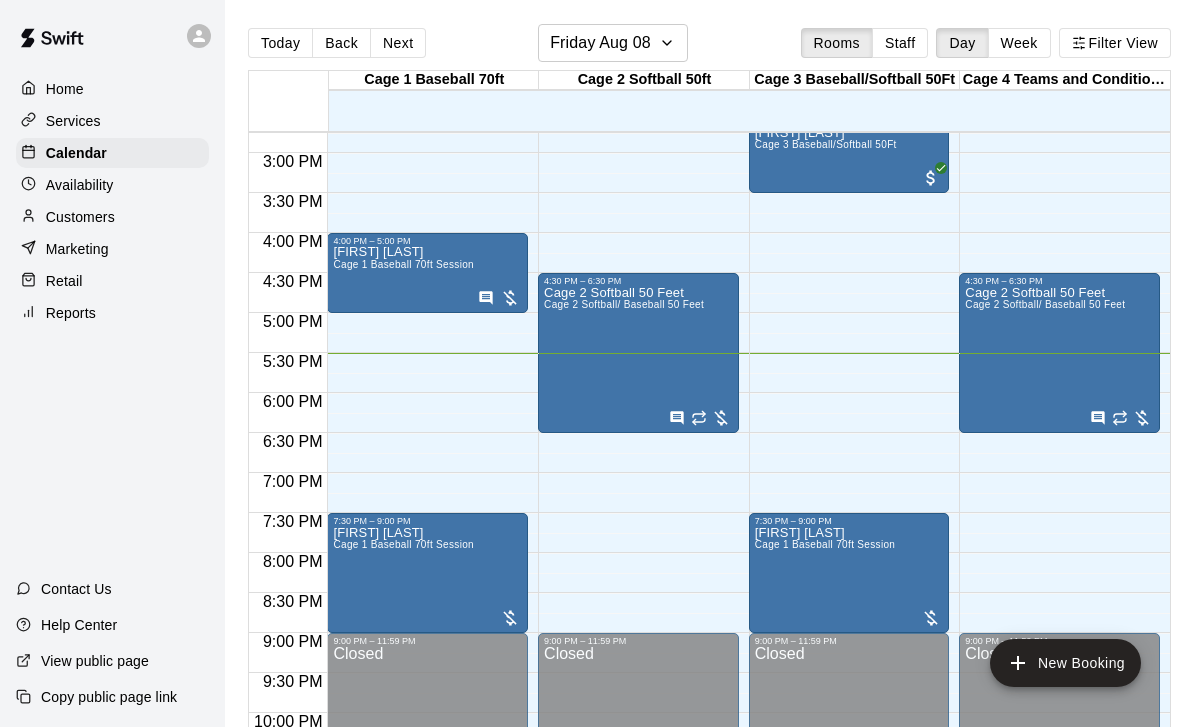 click on "Friday Aug 08" at bounding box center (600, 43) 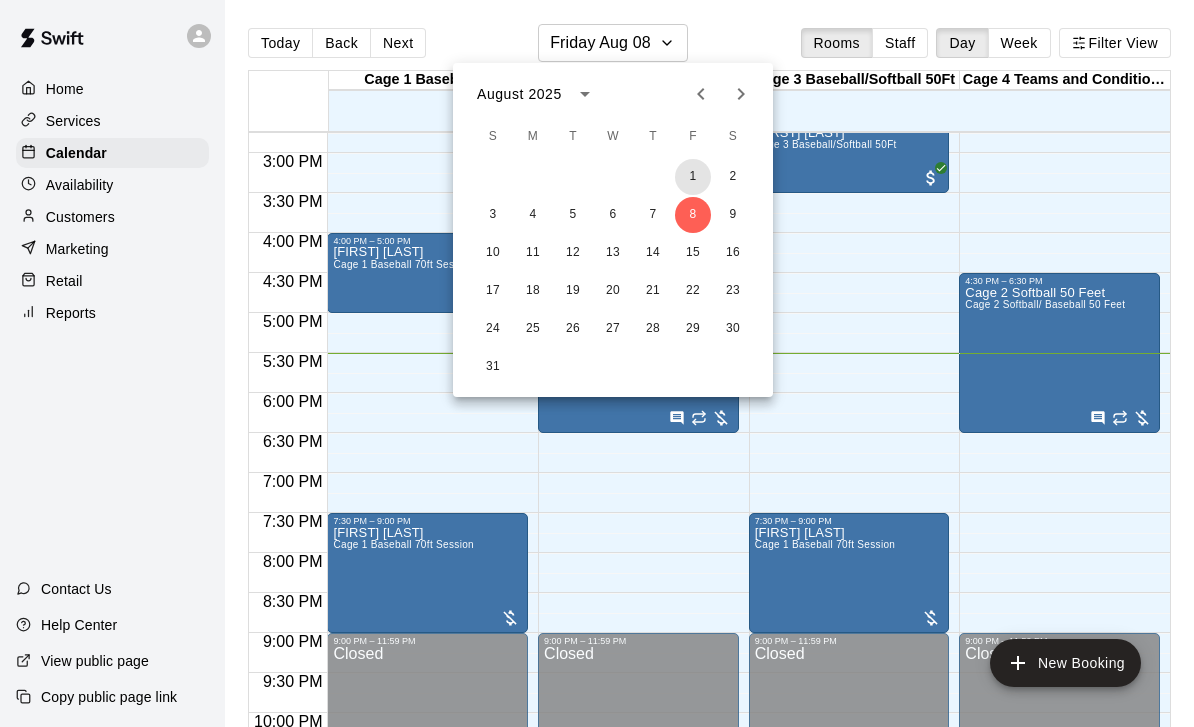 click on "1" at bounding box center [693, 177] 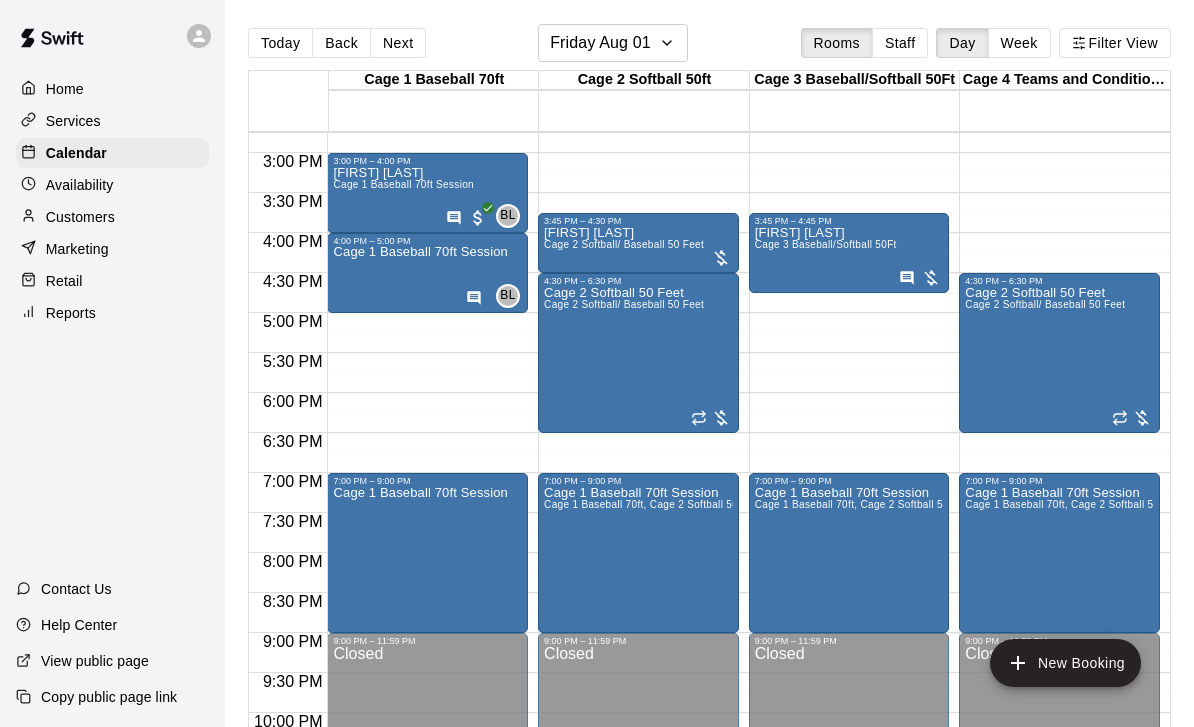 click on "Cage 1 Baseball 70ft Session" at bounding box center (420, 849) 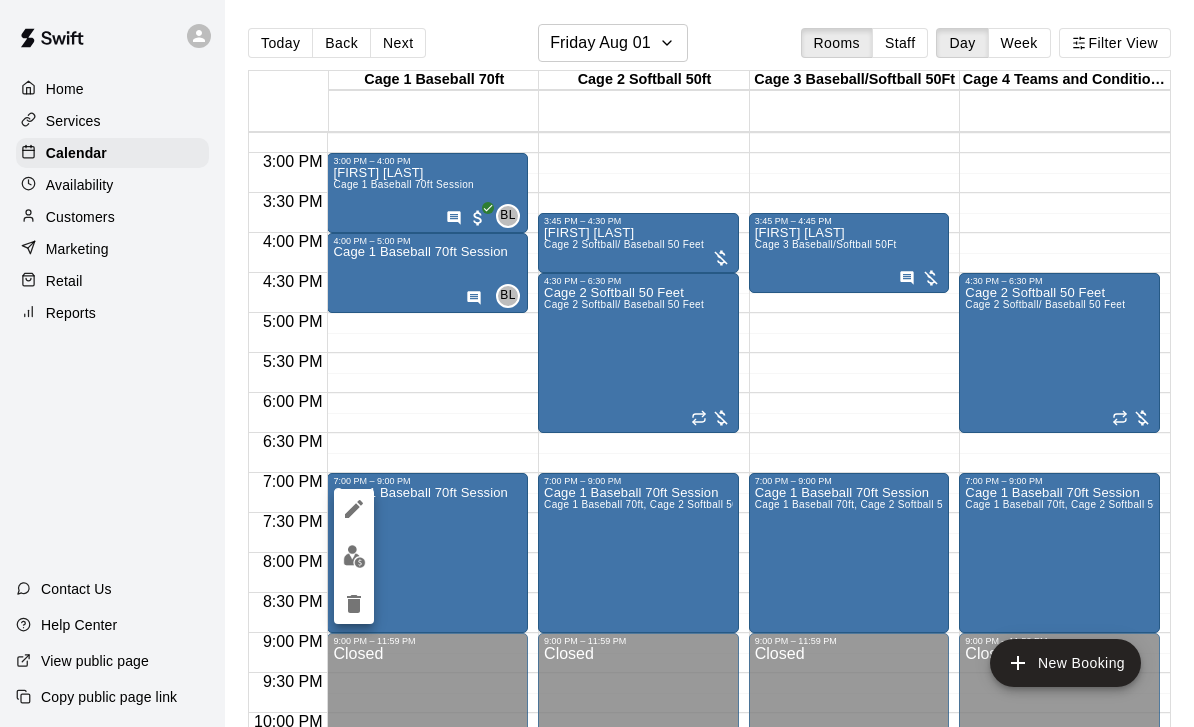 click at bounding box center (597, 363) 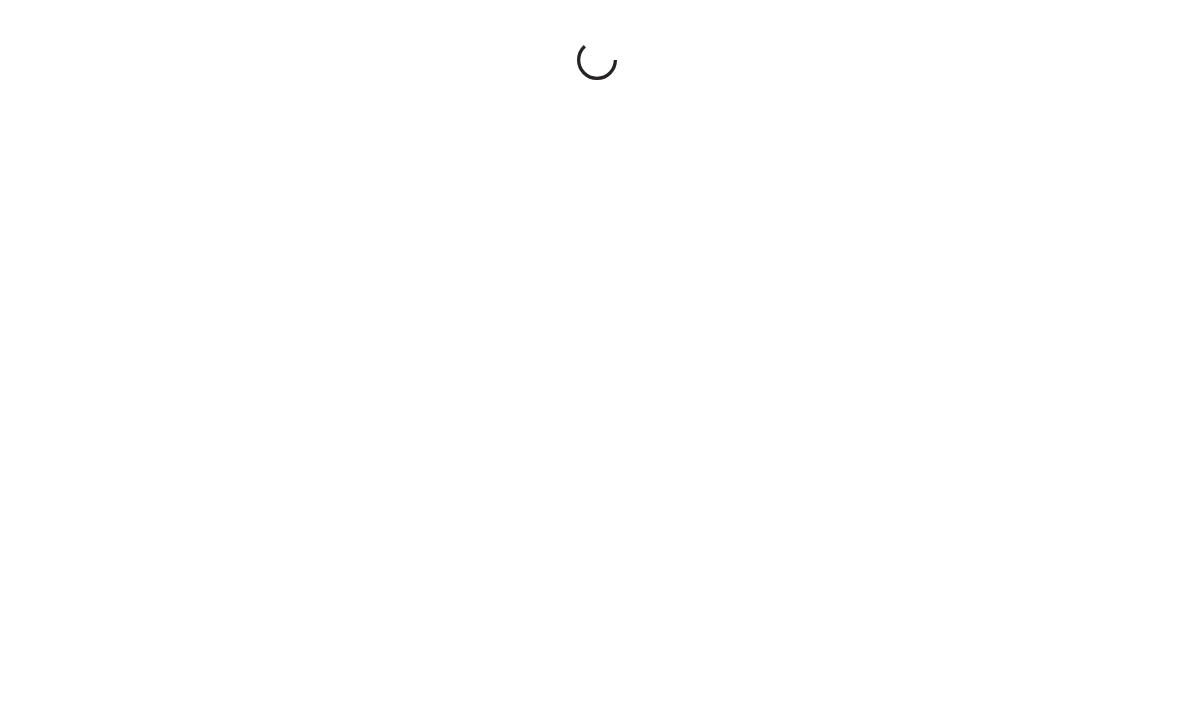 scroll, scrollTop: 0, scrollLeft: 0, axis: both 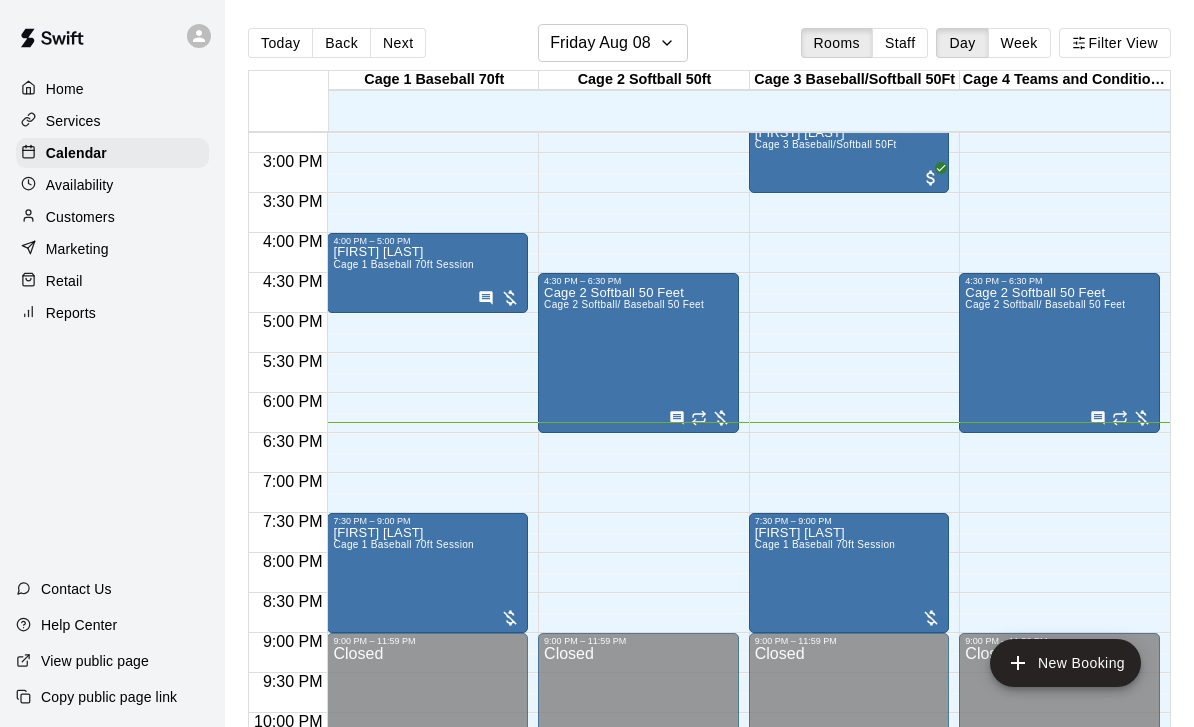 click on "Cage 2 Softball 50 Feet  Cage 2 Softball/ Baseball 50 Feet" at bounding box center [624, 649] 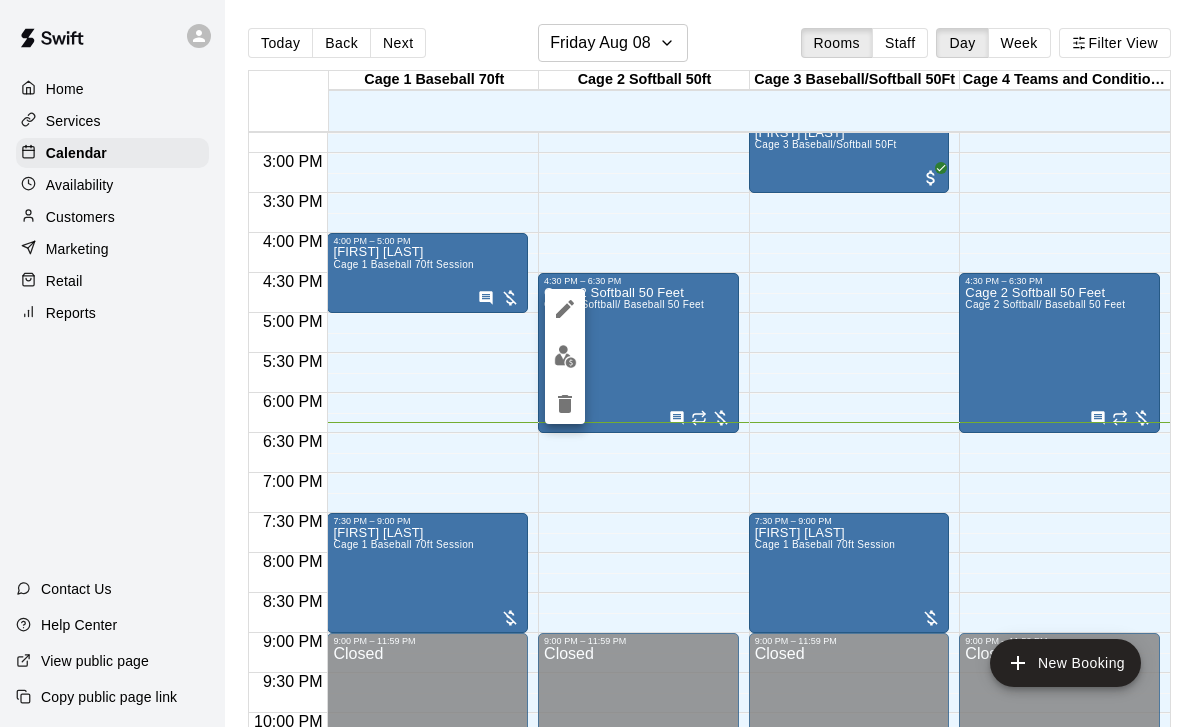 click 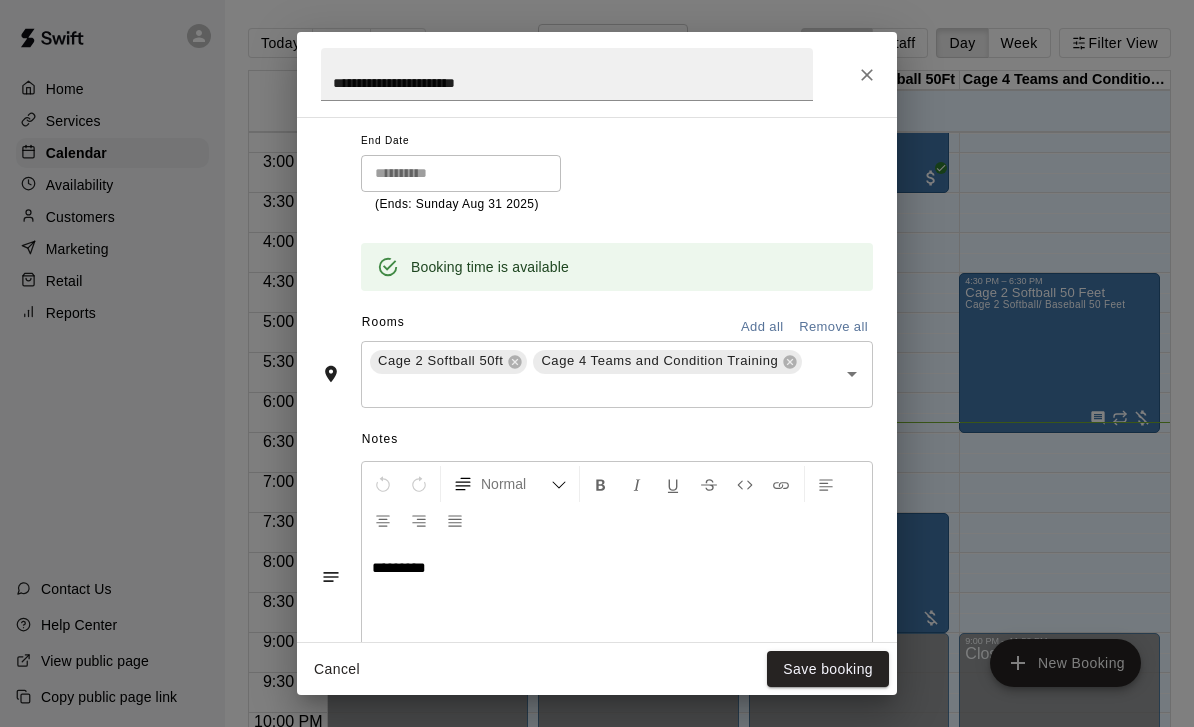 scroll, scrollTop: 577, scrollLeft: 0, axis: vertical 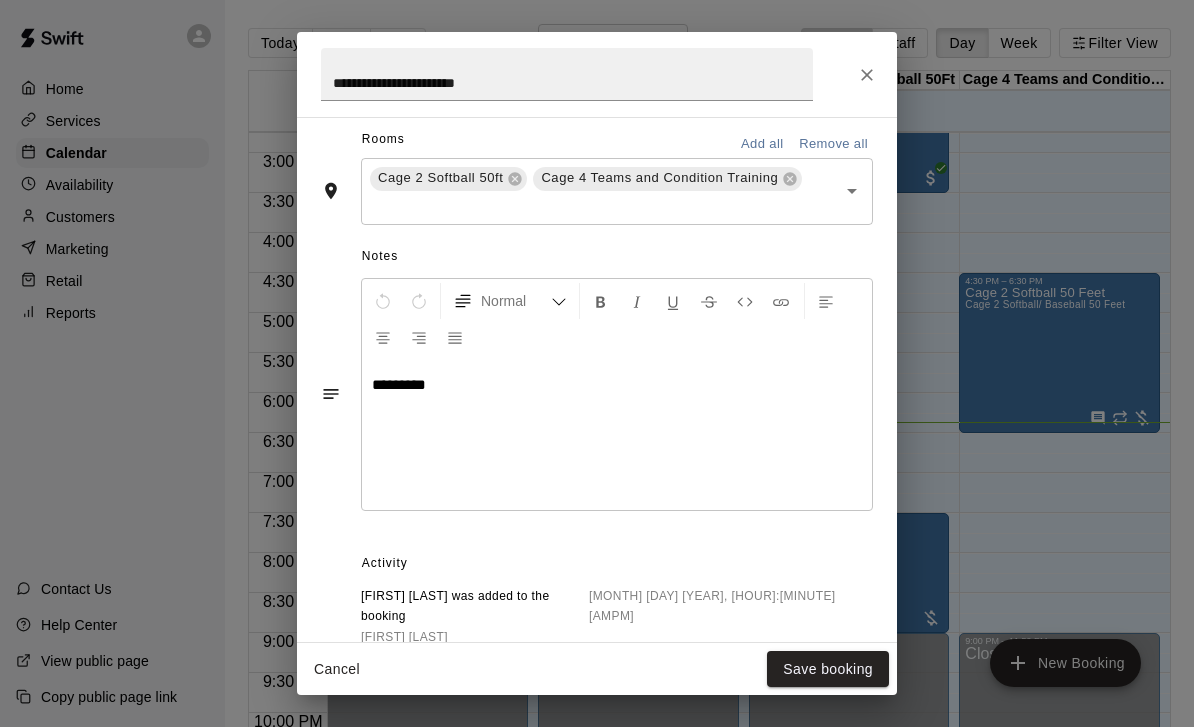 click on "*********" at bounding box center [617, 435] 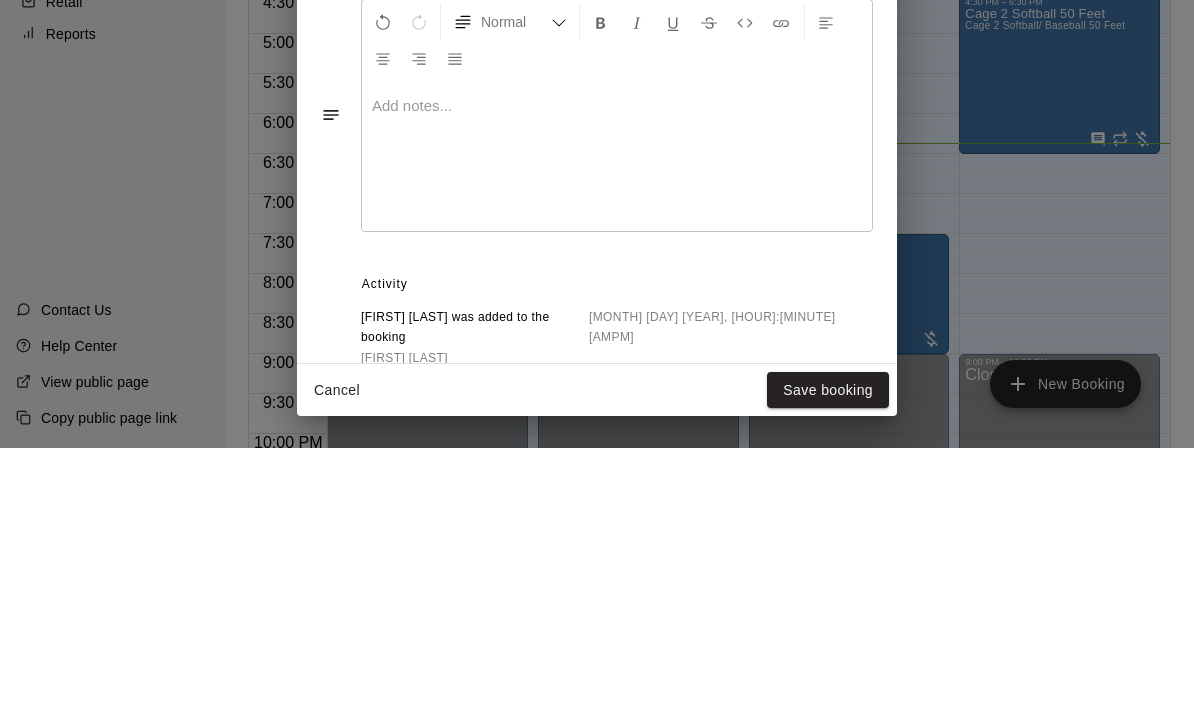 click on "**********" at bounding box center [597, 363] 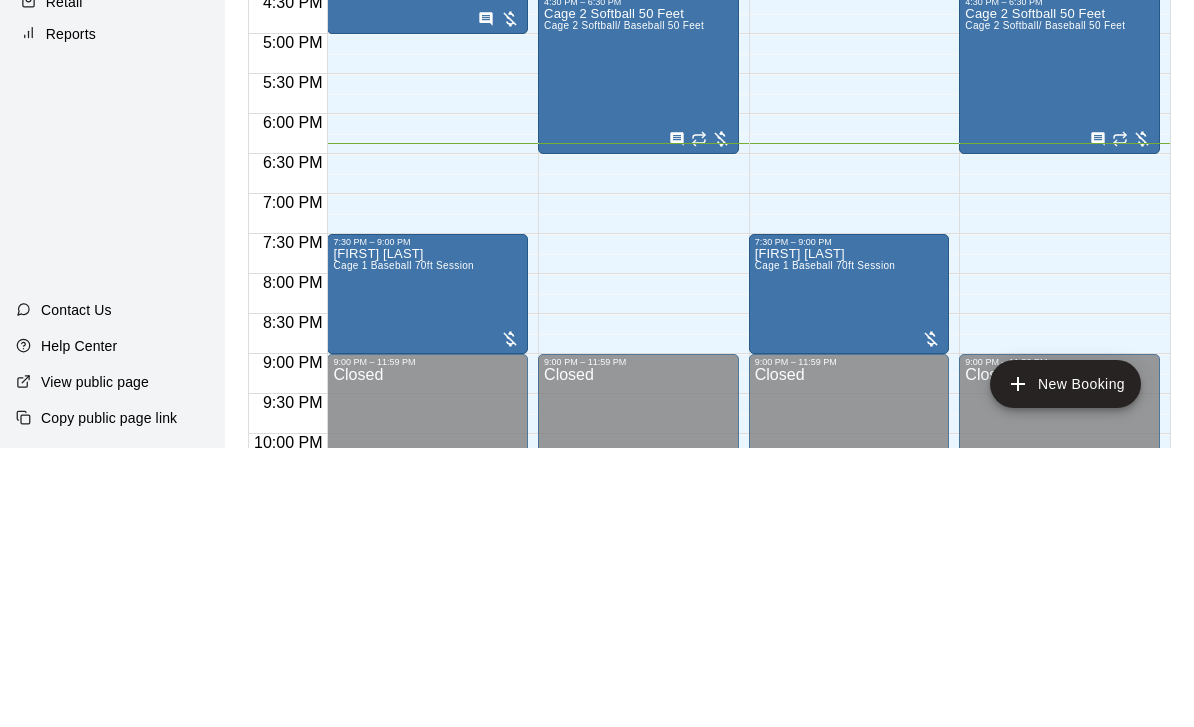 scroll, scrollTop: 96, scrollLeft: 0, axis: vertical 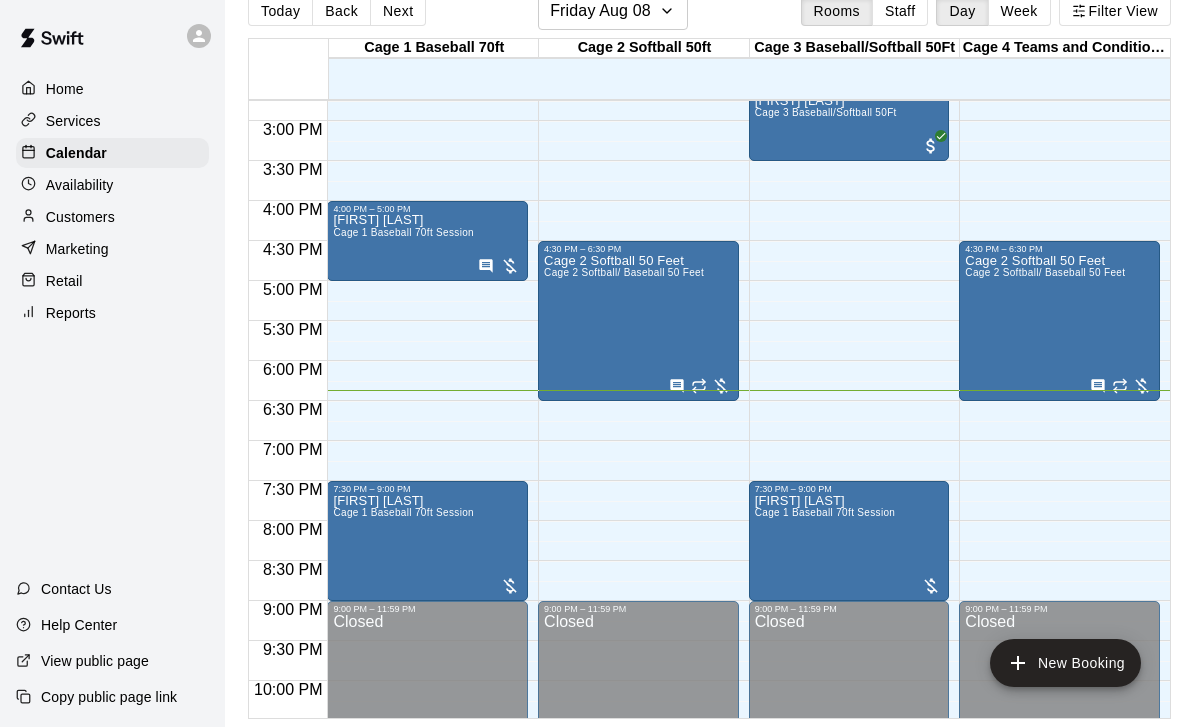click on "Cage 2 Softball 50 Feet  Cage 2 Softball/ Baseball 50 Feet" at bounding box center [624, 617] 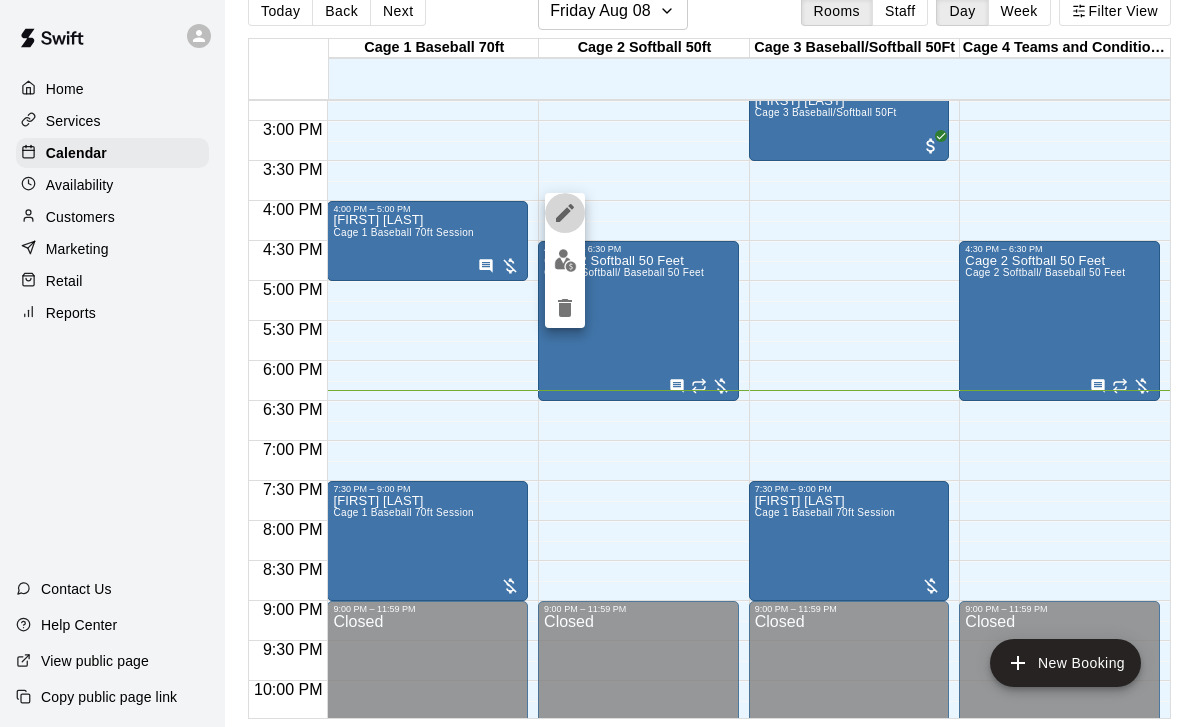click at bounding box center [565, 213] 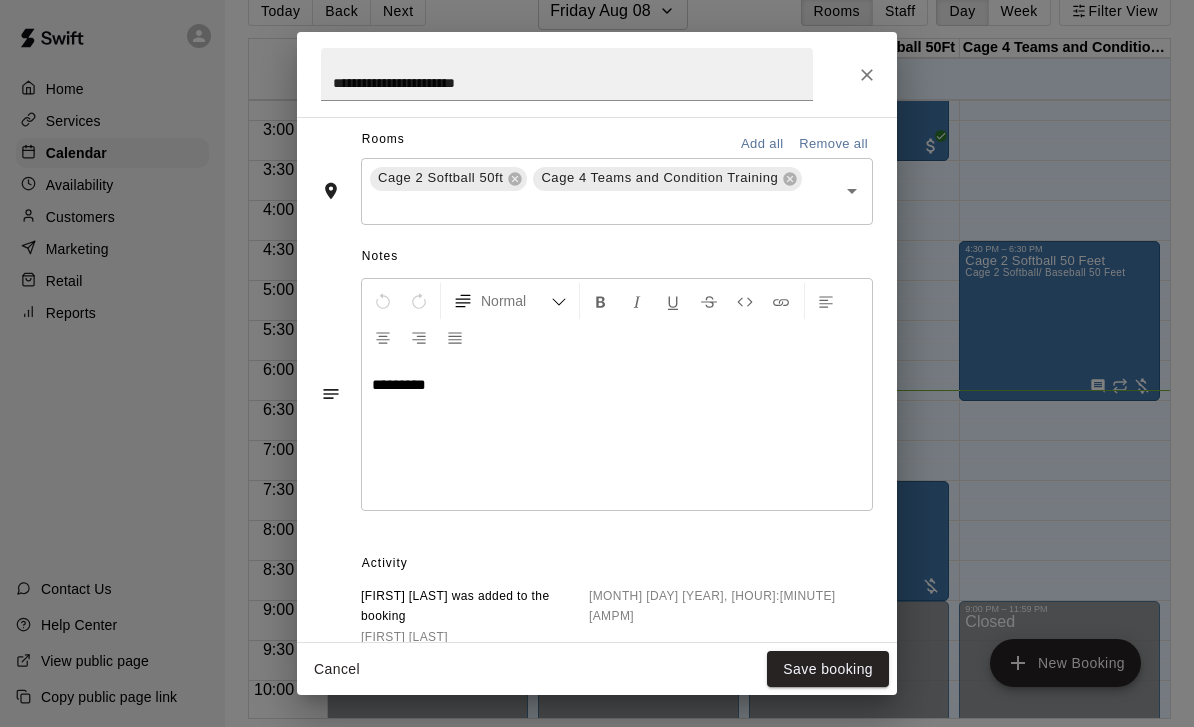 scroll, scrollTop: 574, scrollLeft: 0, axis: vertical 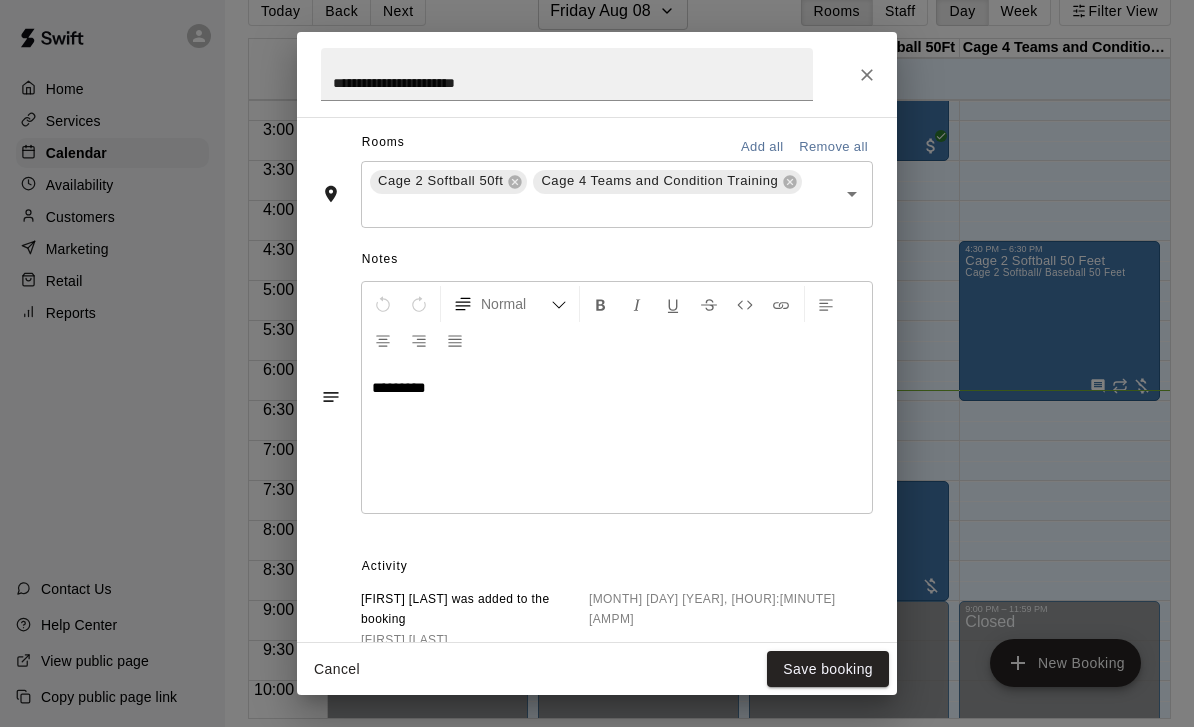 click on "*********" at bounding box center [617, 388] 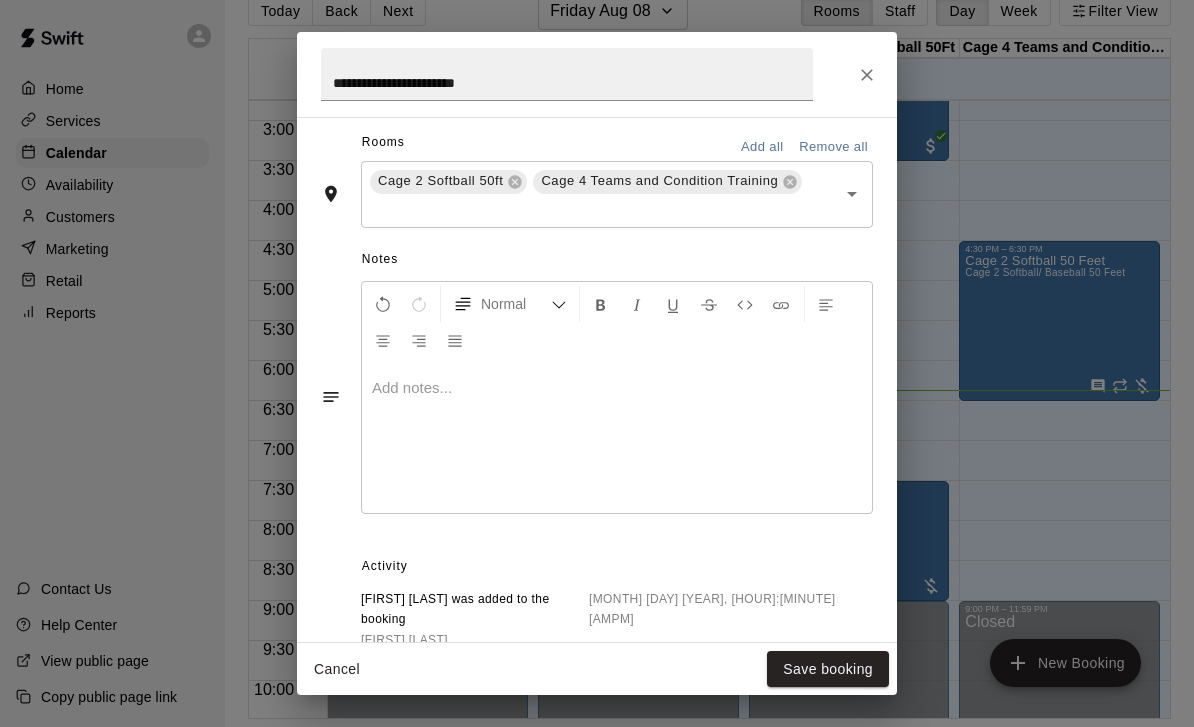 click on "Save booking" at bounding box center [828, 669] 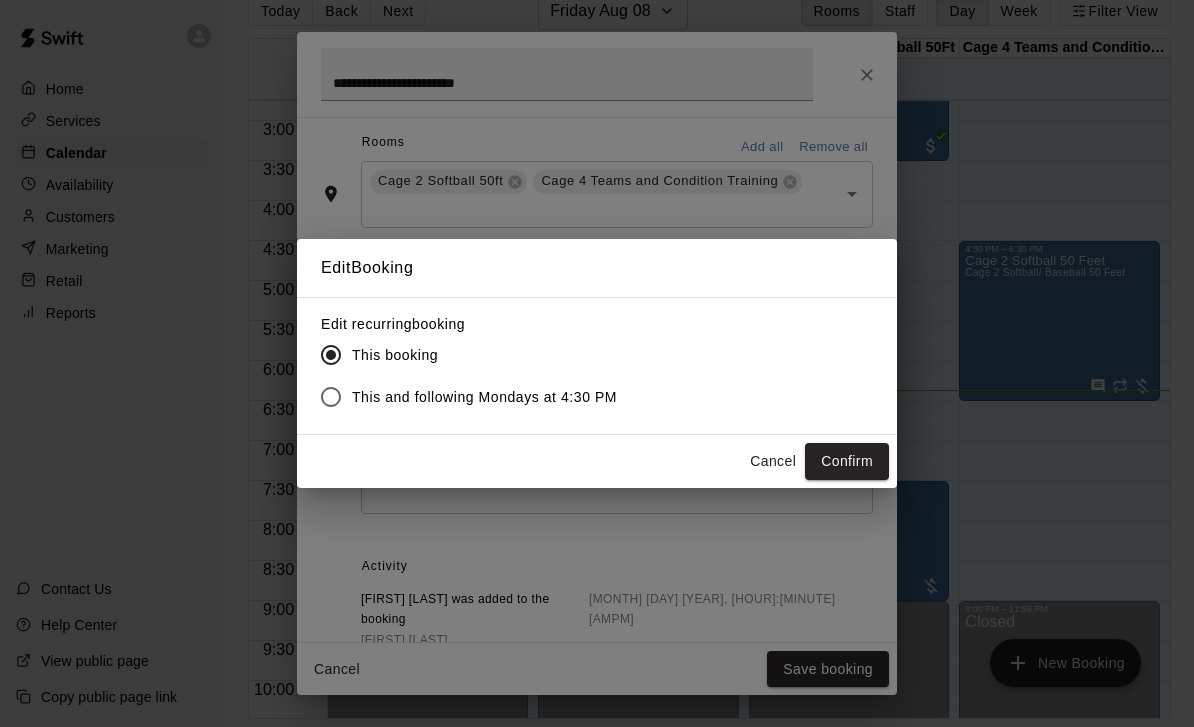 click on "Confirm" at bounding box center [847, 461] 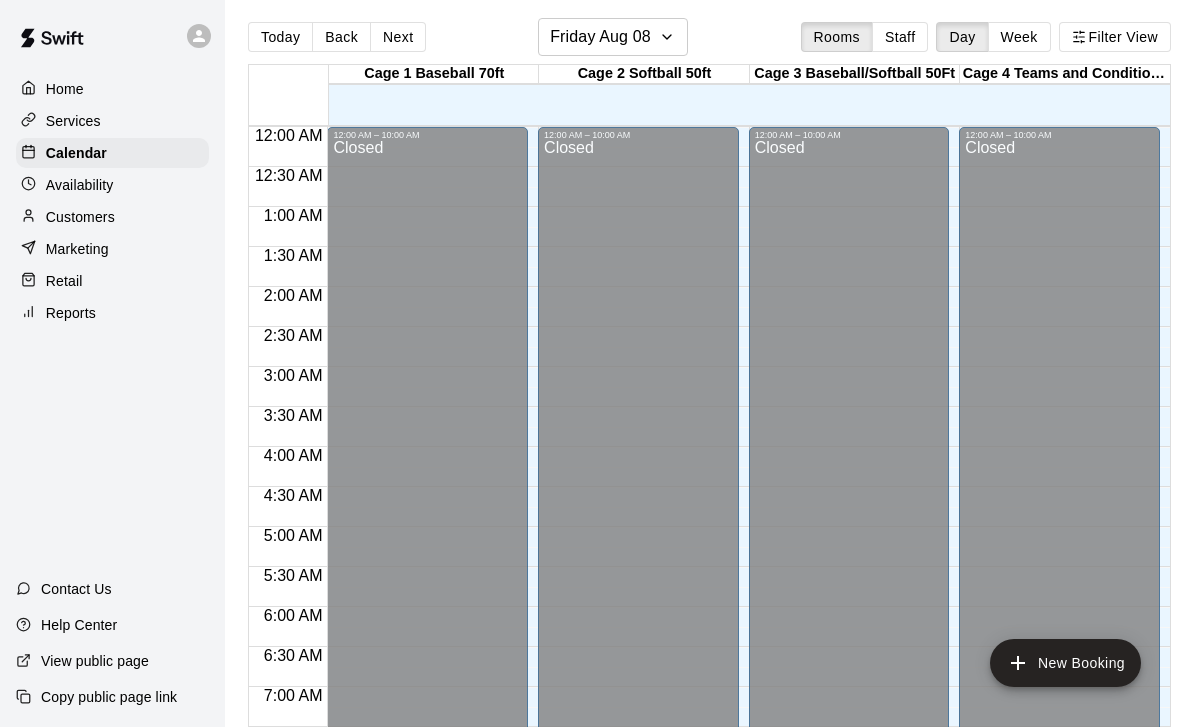 scroll, scrollTop: 0, scrollLeft: 0, axis: both 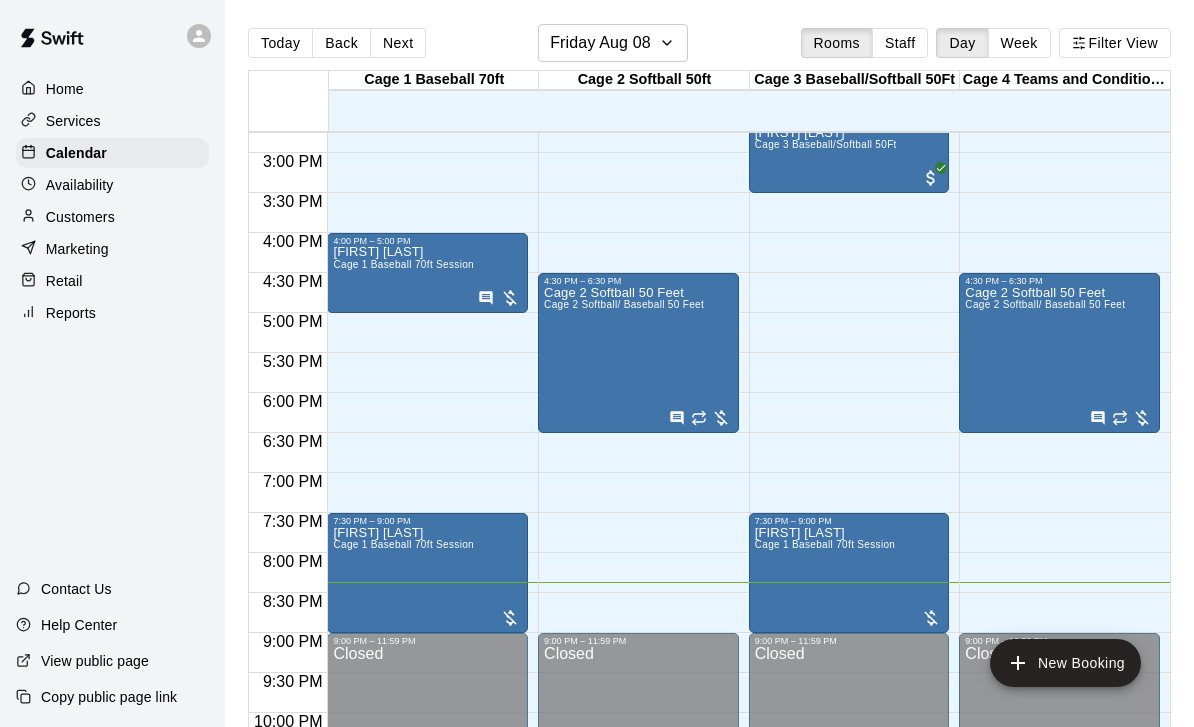 click on "[FIRST]  [LAST] Cage 1 Baseball 70ft Session" at bounding box center [403, 889] 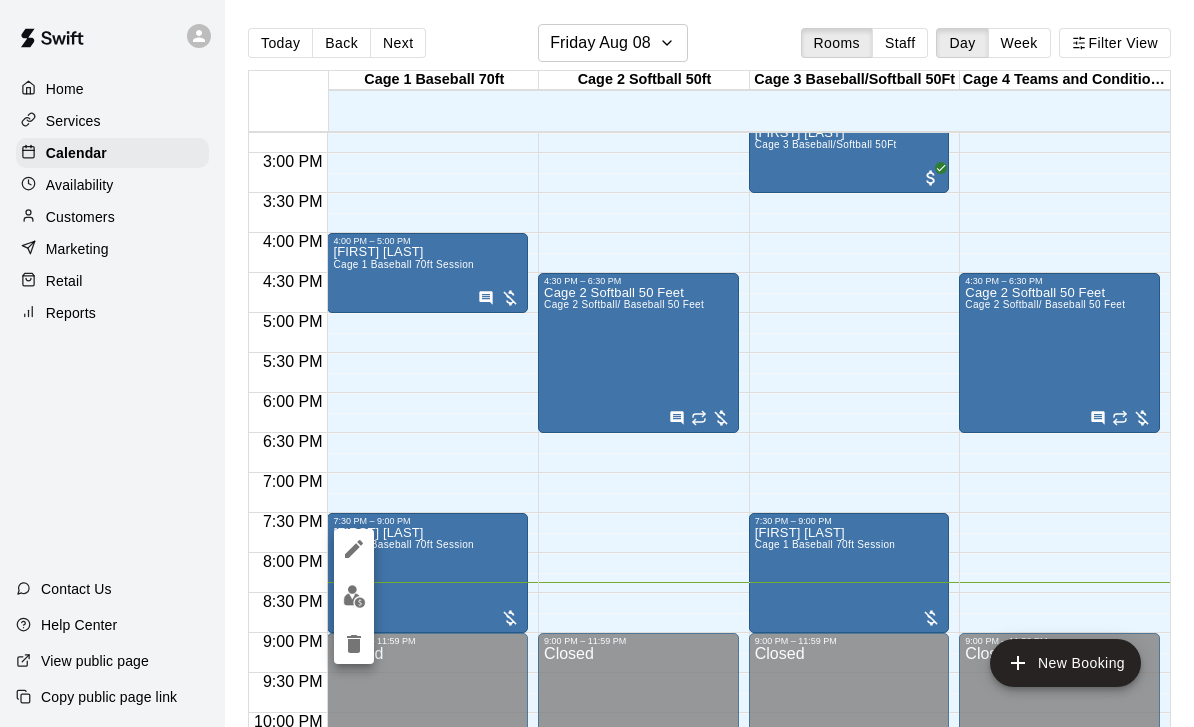 click 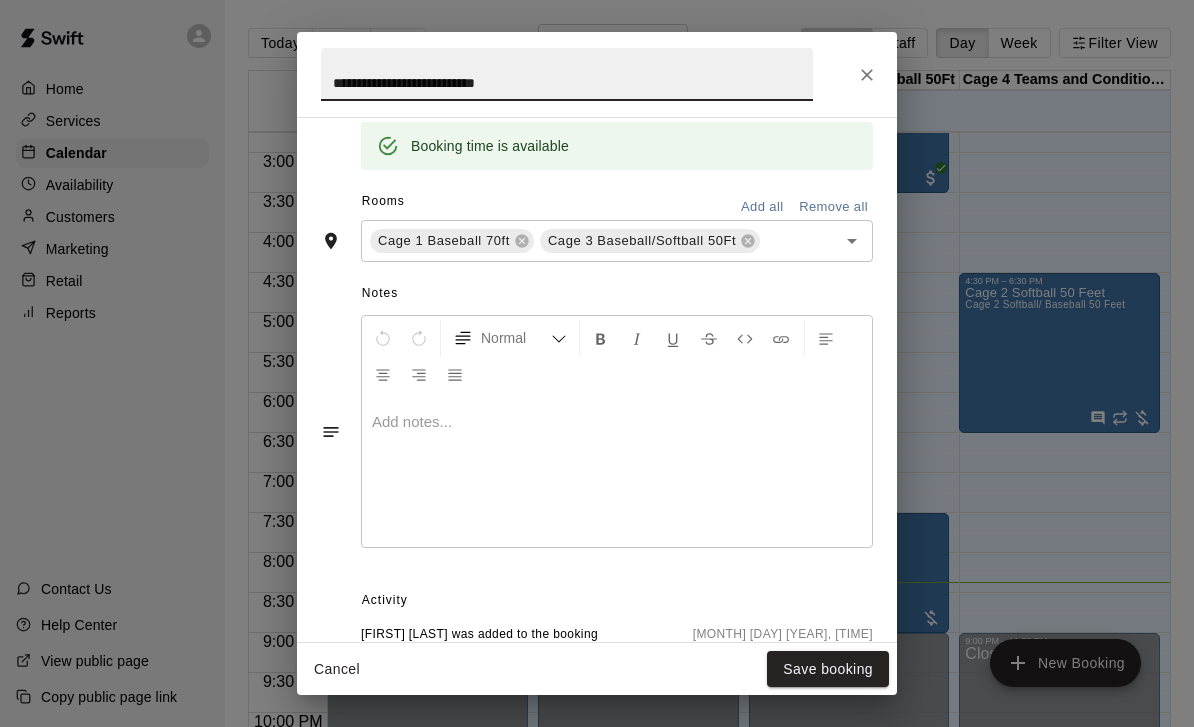 scroll, scrollTop: 421, scrollLeft: 0, axis: vertical 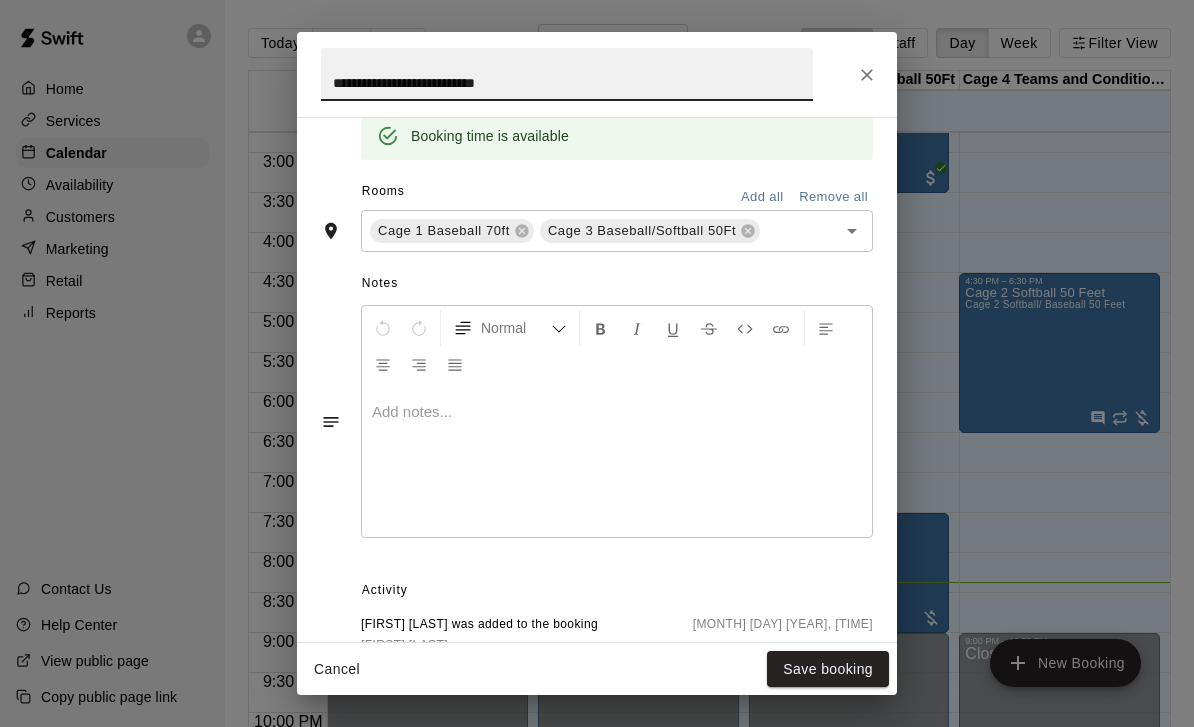 click 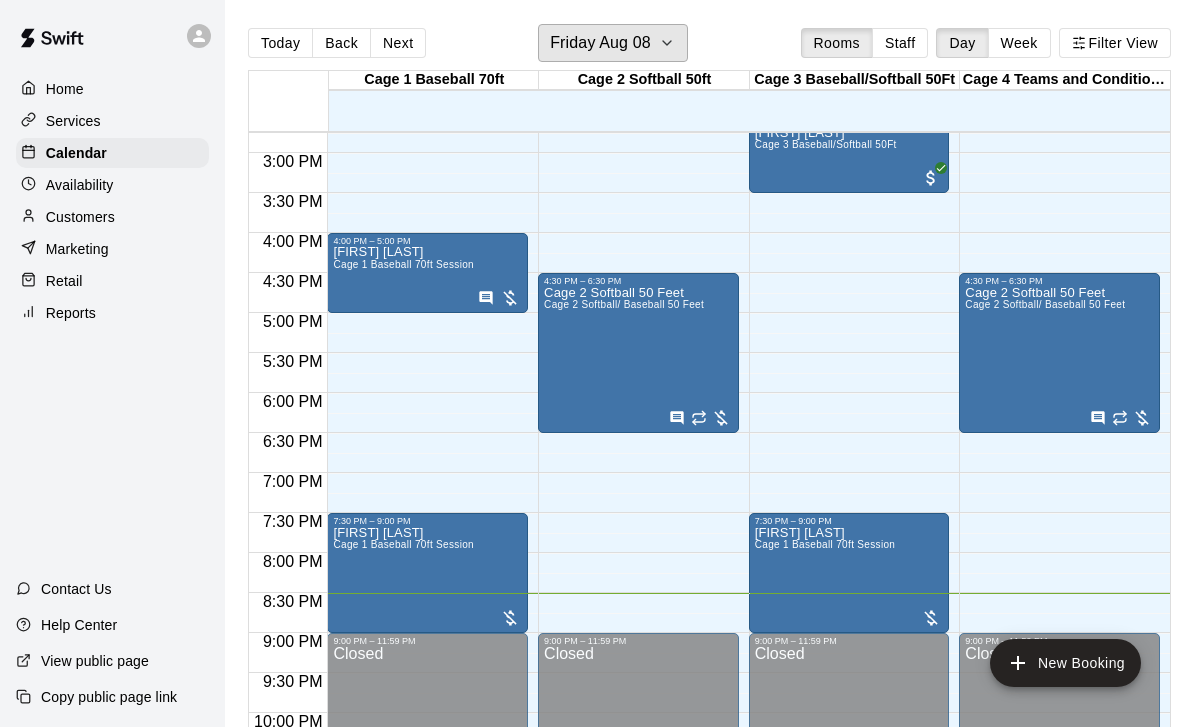 click on "Friday Aug 08" at bounding box center [613, 43] 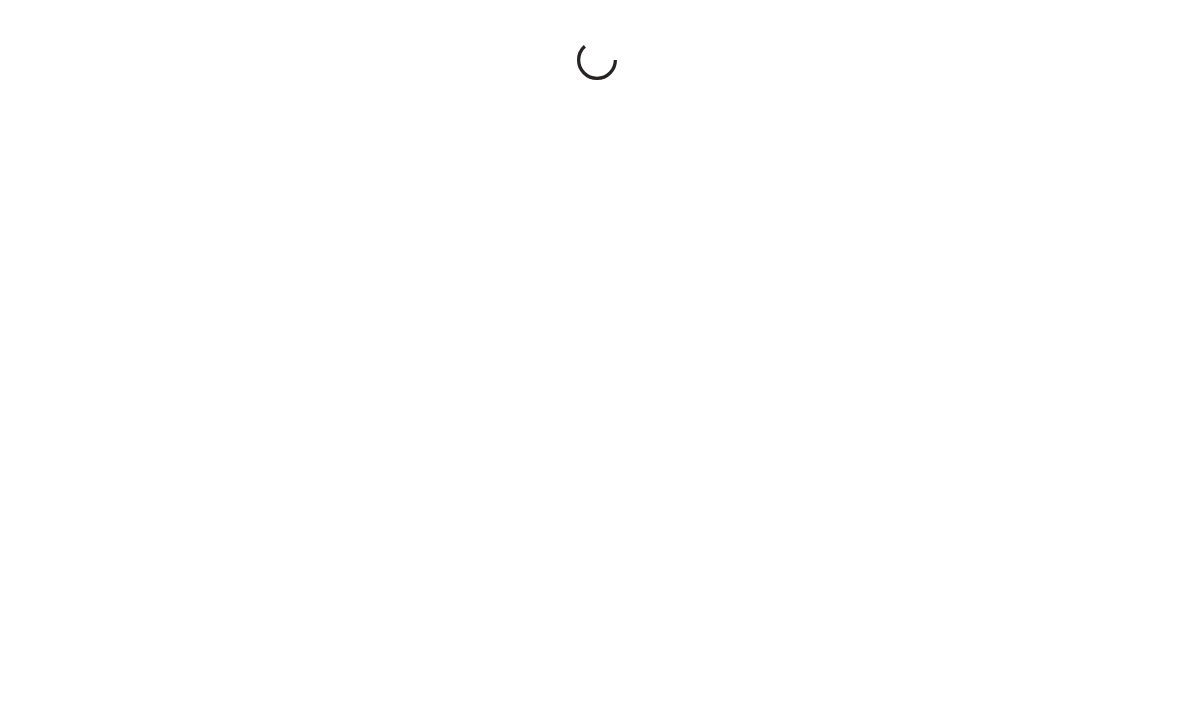 scroll, scrollTop: 0, scrollLeft: 0, axis: both 